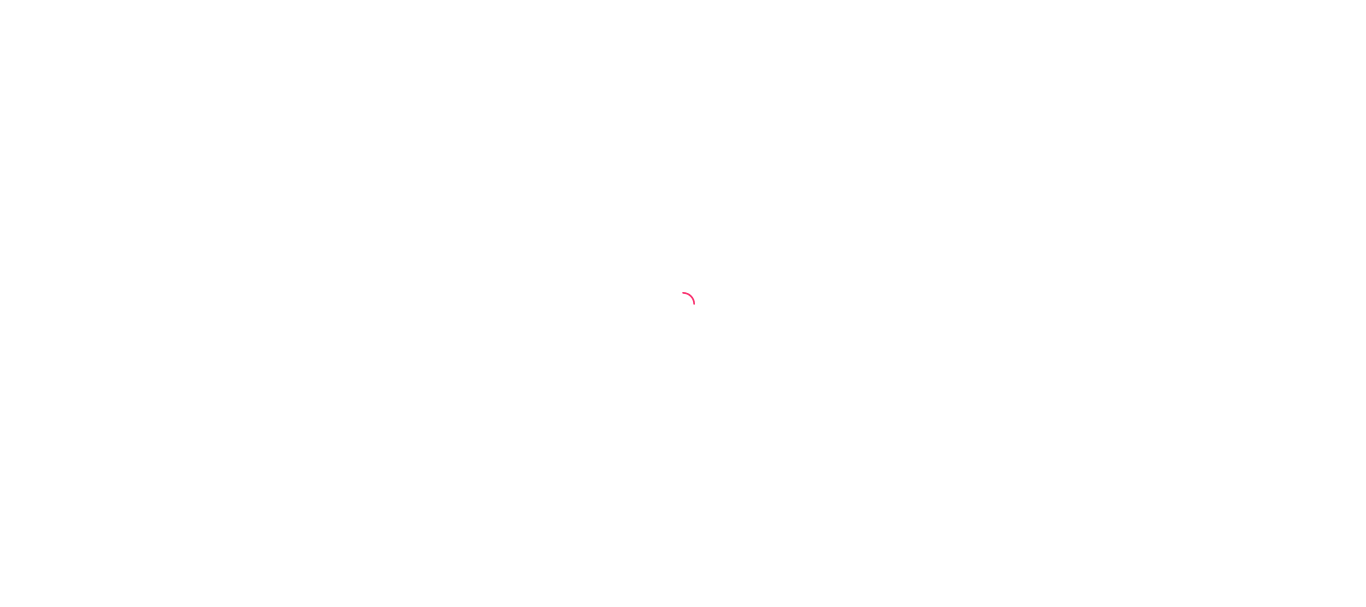 scroll, scrollTop: 0, scrollLeft: 0, axis: both 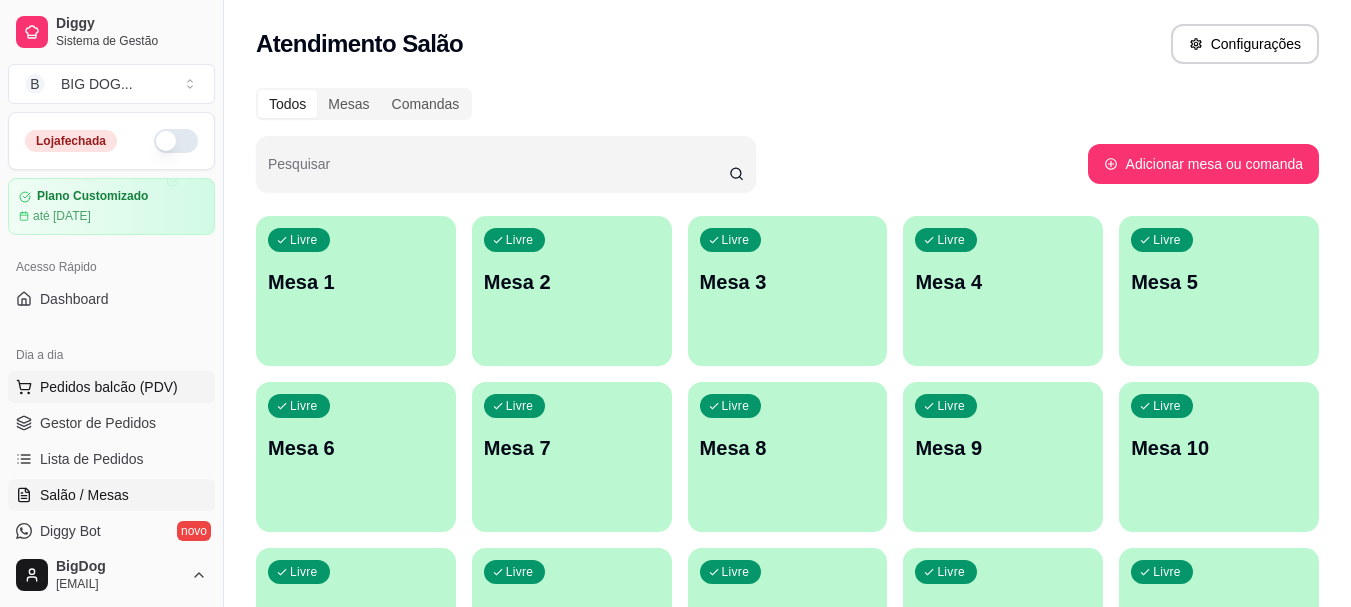 click on "Pedidos balcão (PDV)" at bounding box center (109, 387) 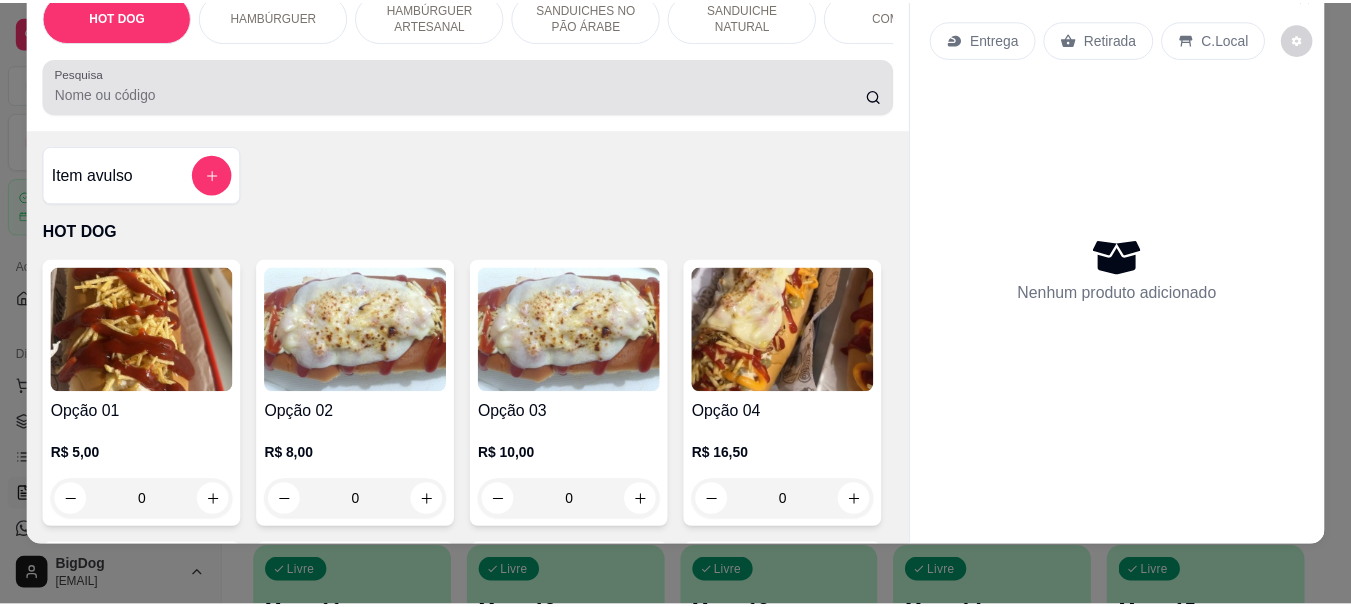 scroll, scrollTop: 0, scrollLeft: 0, axis: both 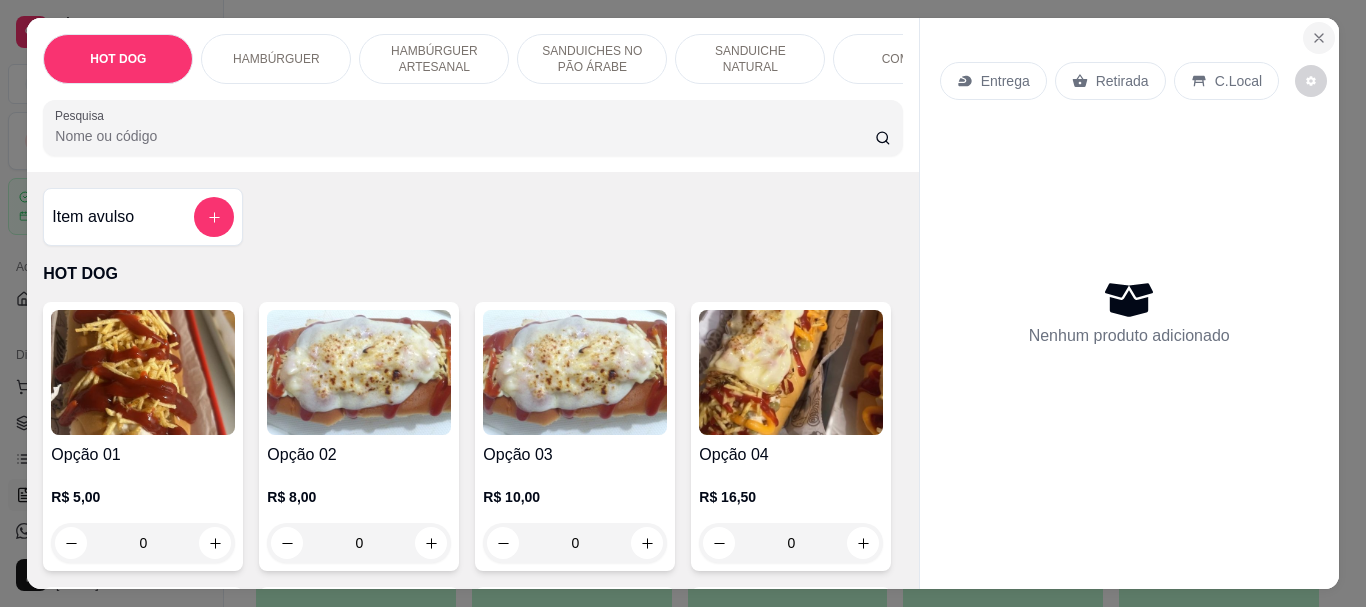 click at bounding box center (1319, 38) 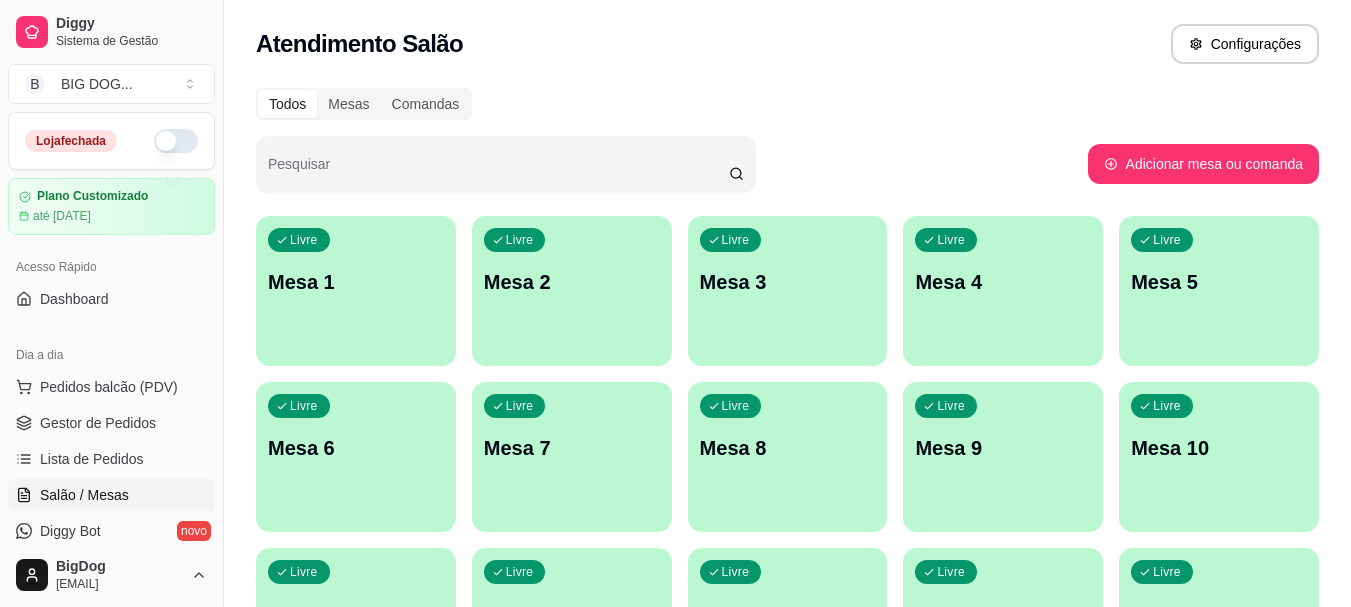 type 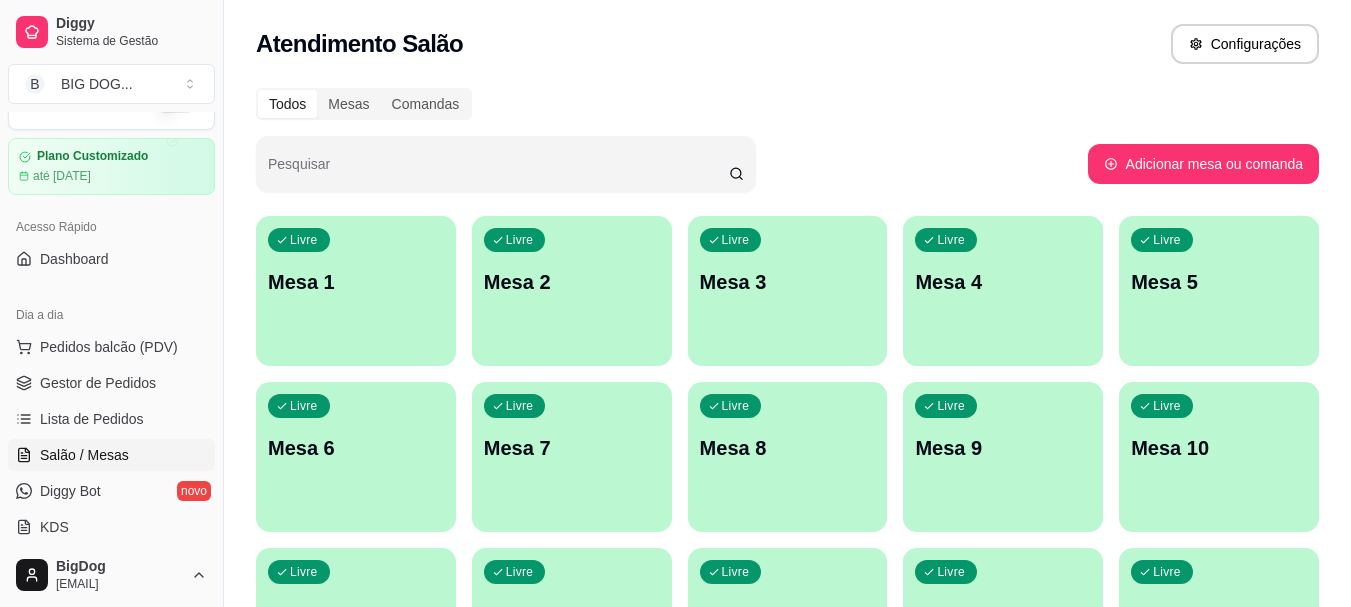 scroll, scrollTop: 80, scrollLeft: 0, axis: vertical 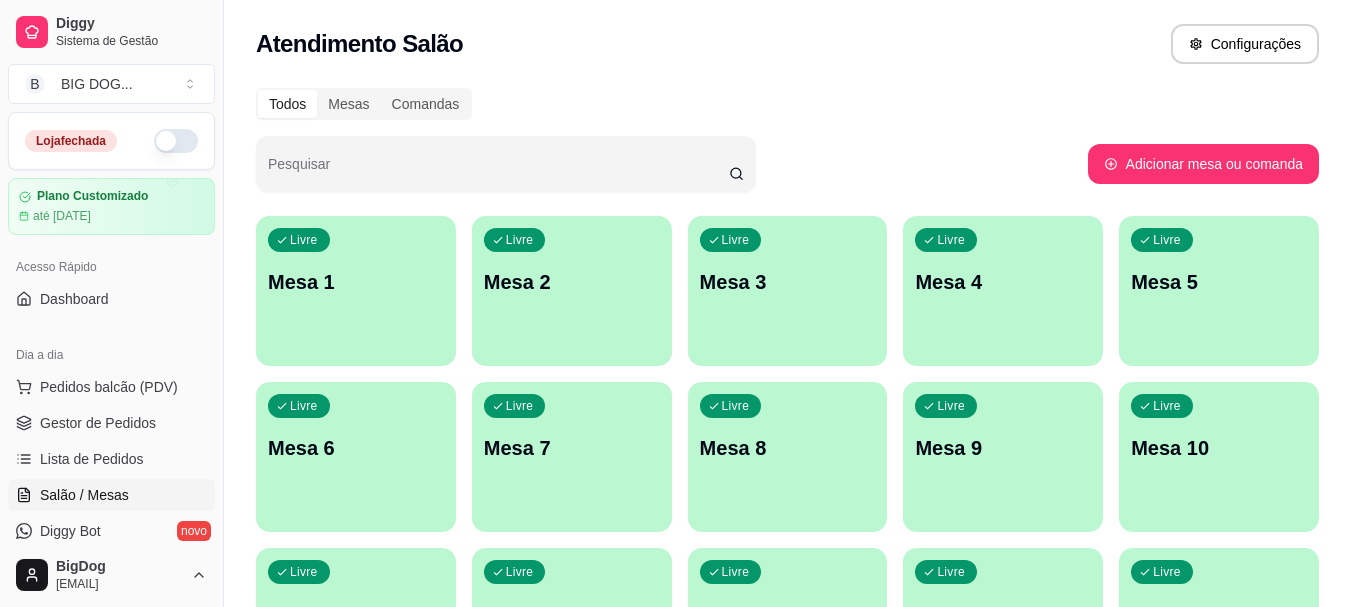 click at bounding box center (176, 141) 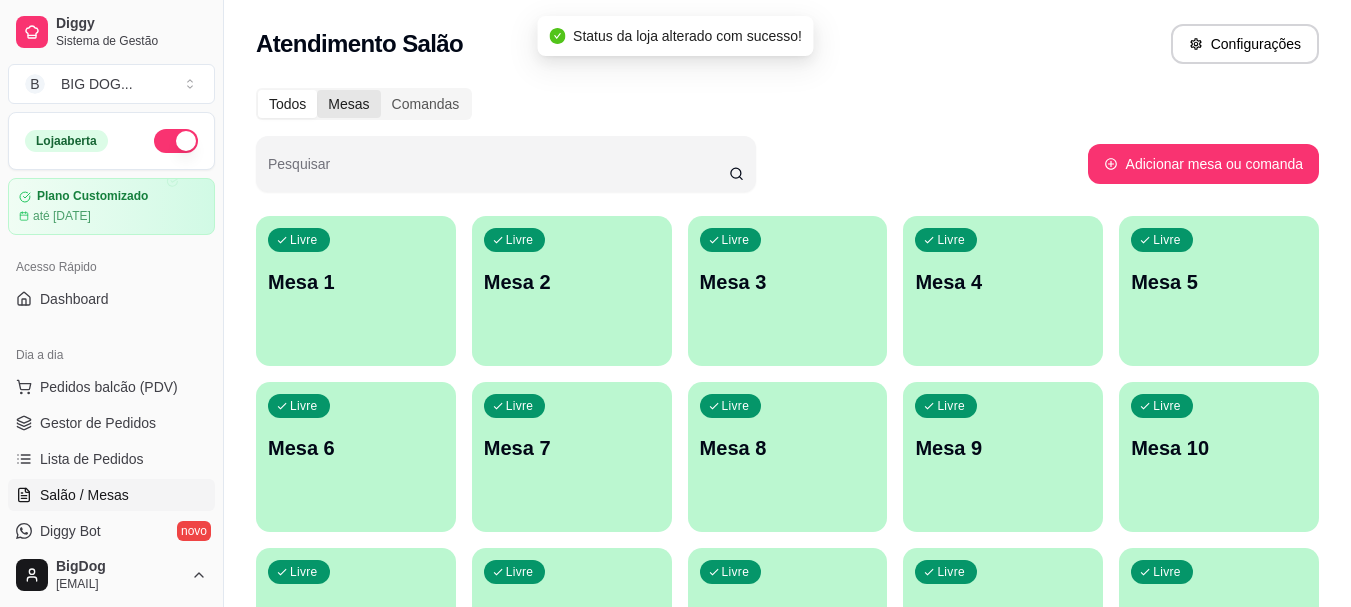 click on "Mesas" at bounding box center (348, 104) 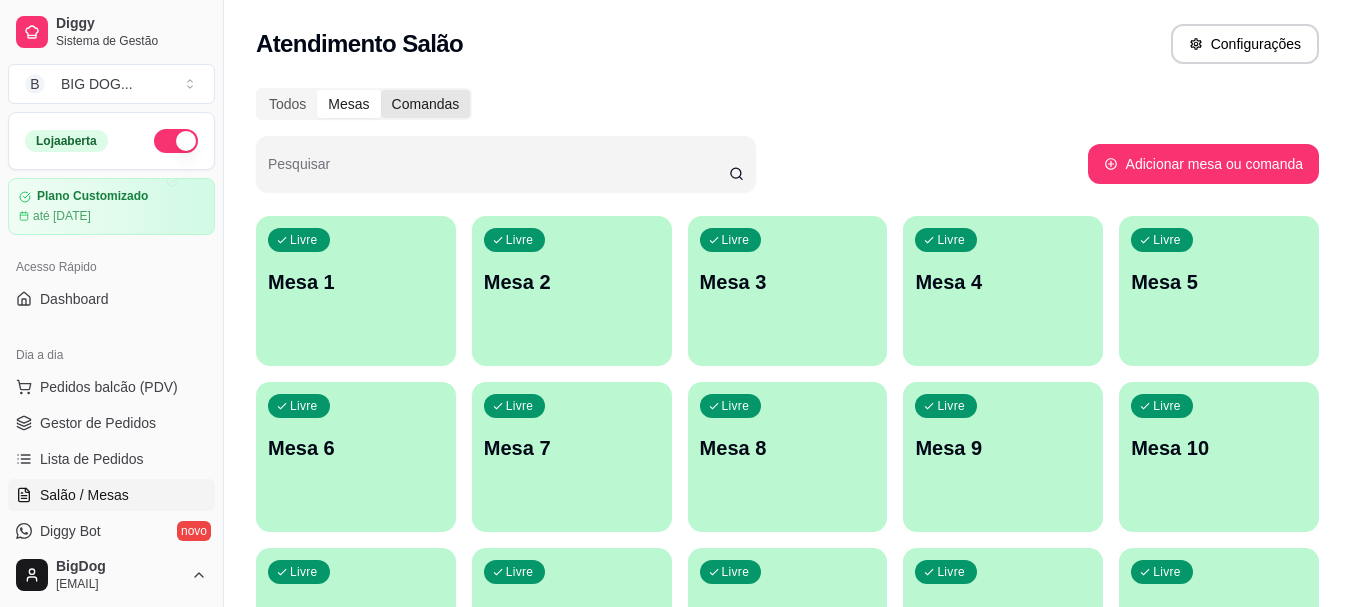 click on "Comandas" at bounding box center [426, 104] 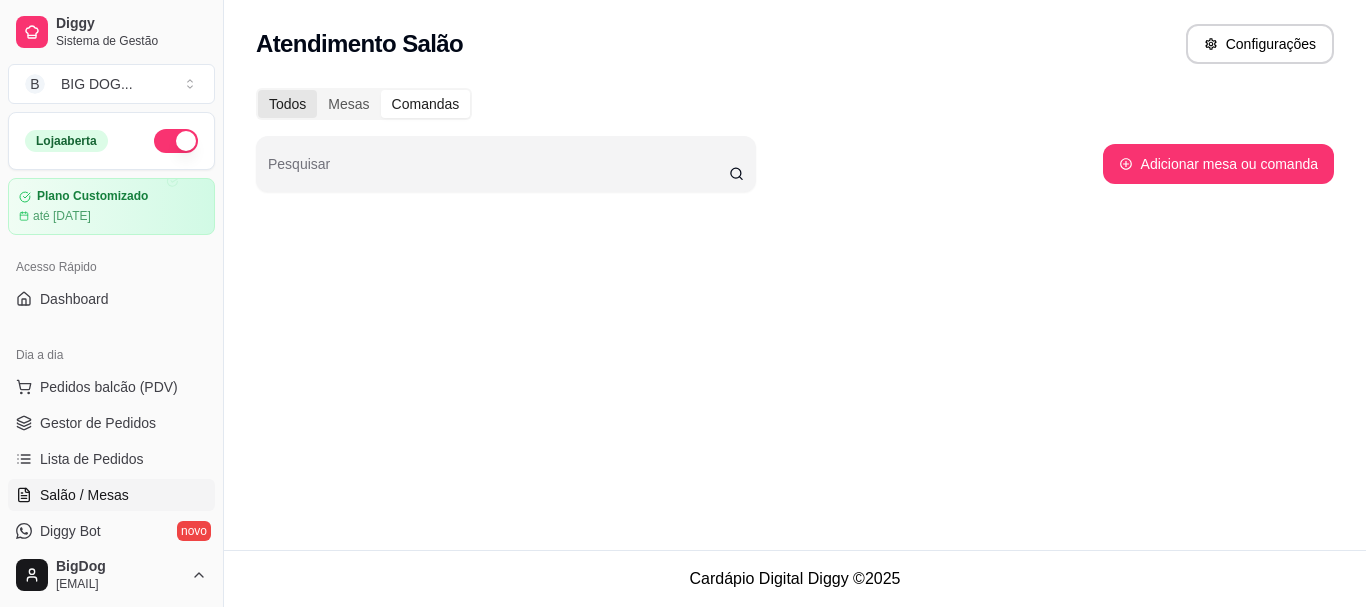 click on "Todos" at bounding box center [287, 104] 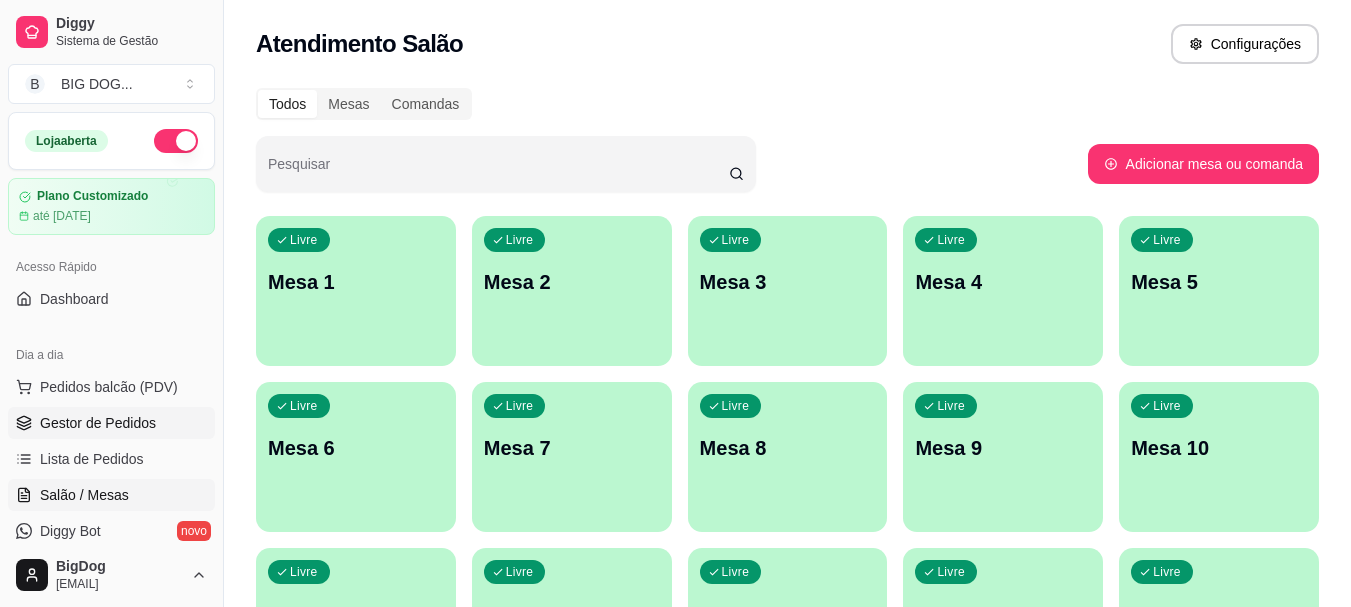 click on "Gestor de Pedidos" at bounding box center [98, 423] 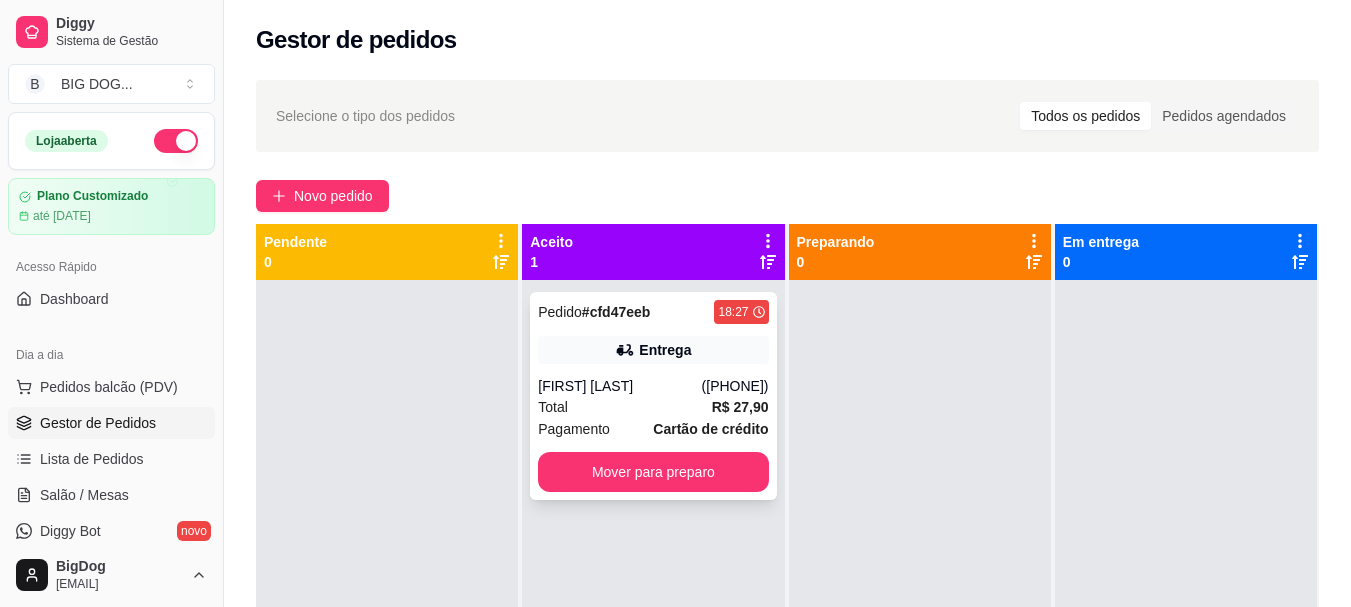 click on "Total R$ 27,90" at bounding box center [653, 407] 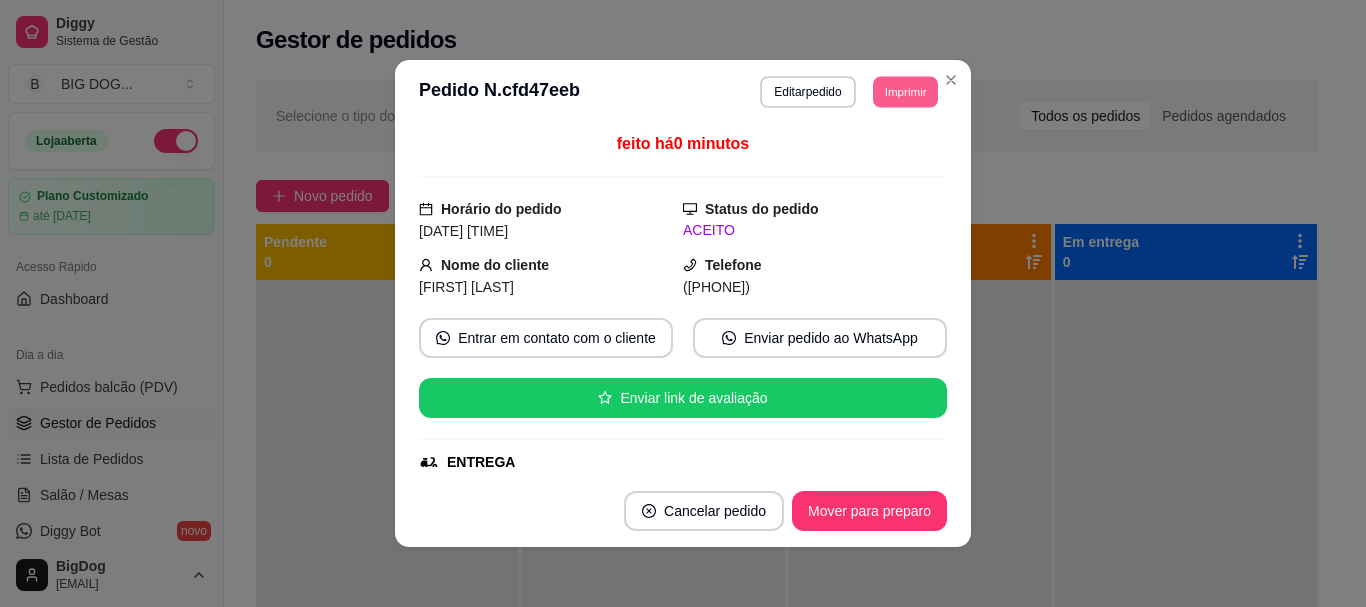 click on "Imprimir" at bounding box center [905, 91] 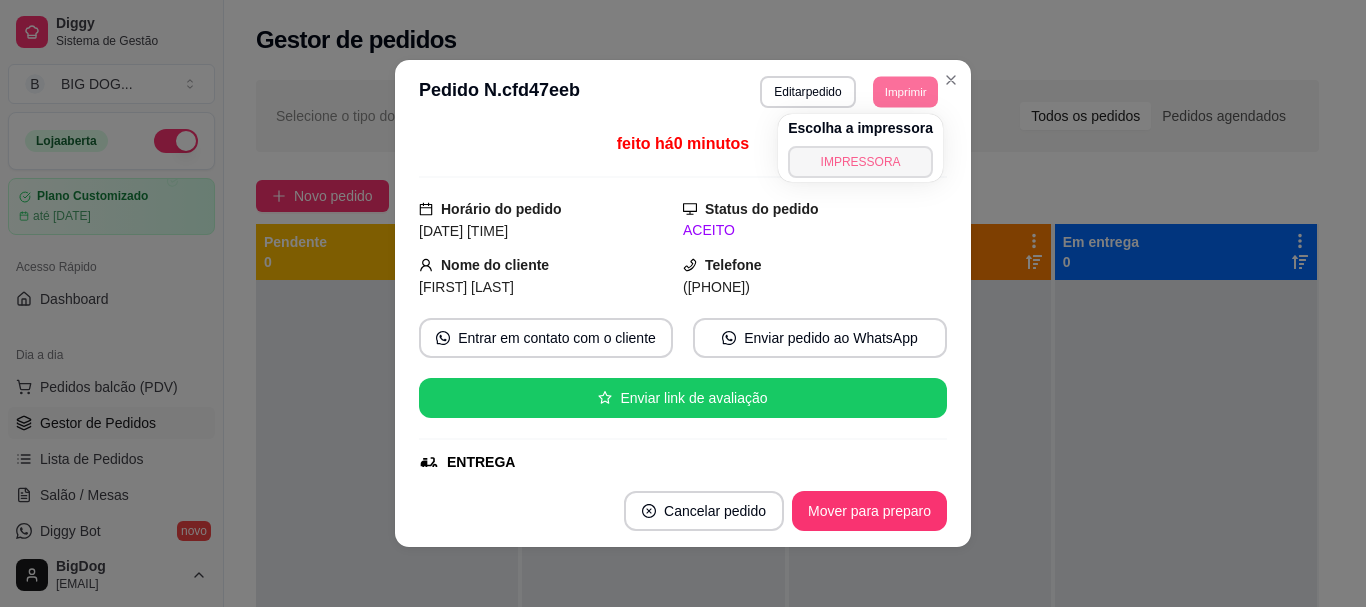 click on "IMPRESSORA" at bounding box center [860, 162] 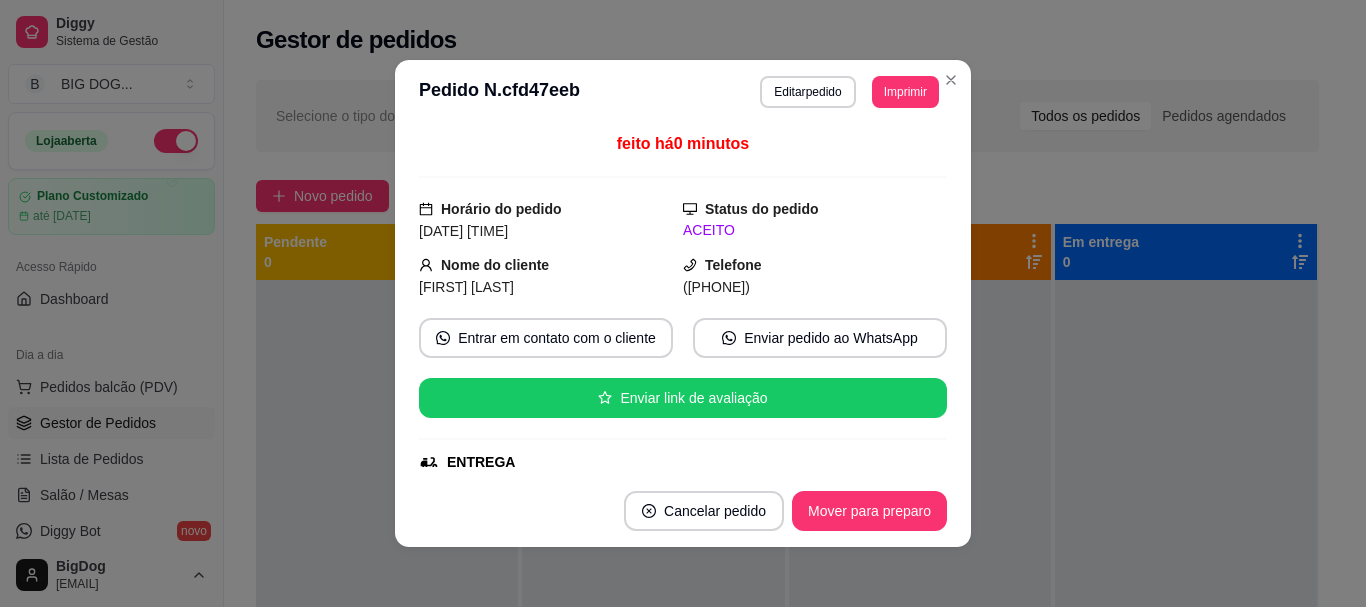 type 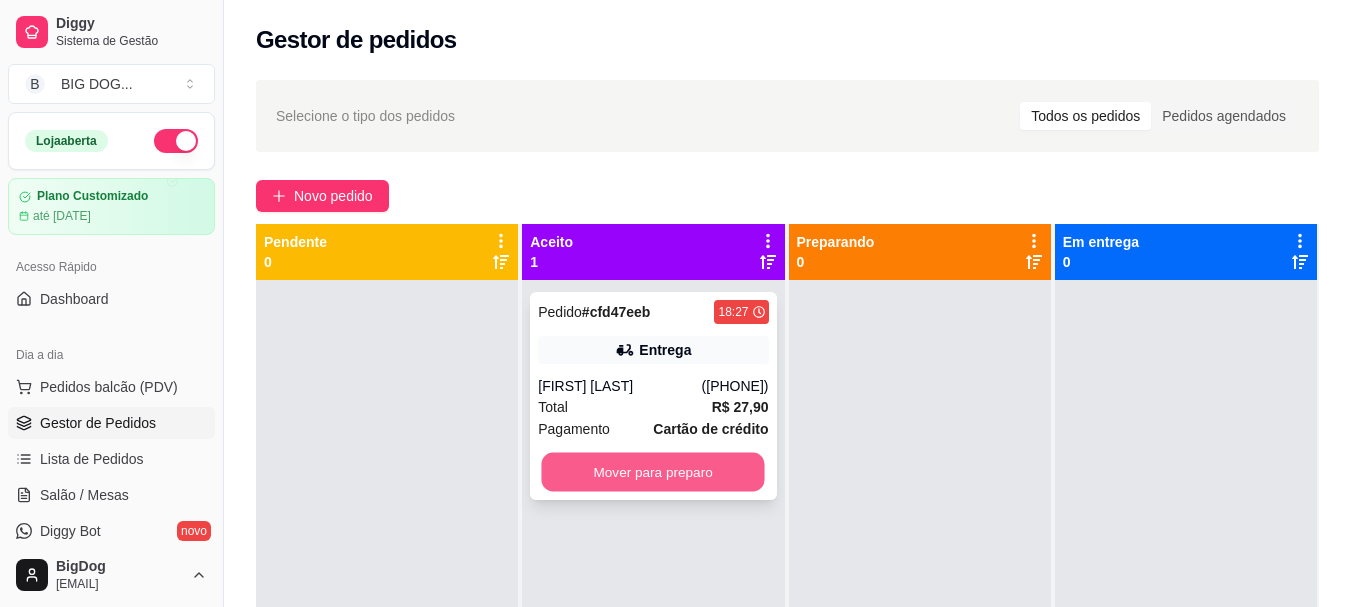 click on "Mover para preparo" at bounding box center (653, 472) 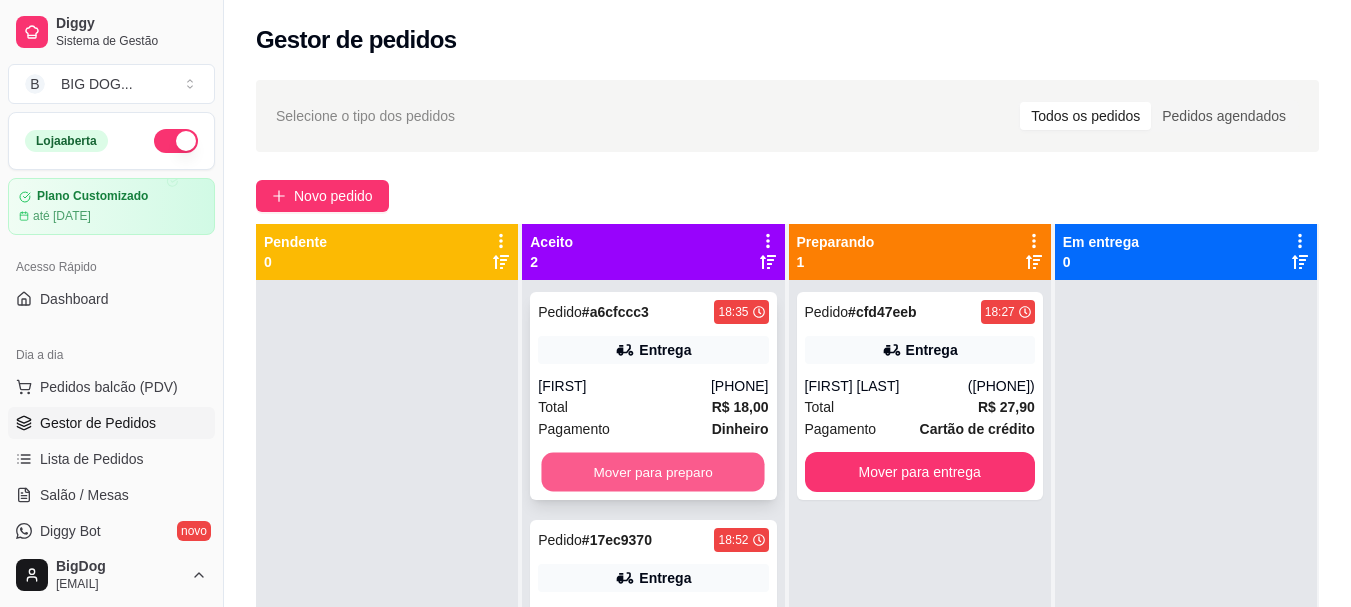 click on "Mover para preparo" at bounding box center (653, 472) 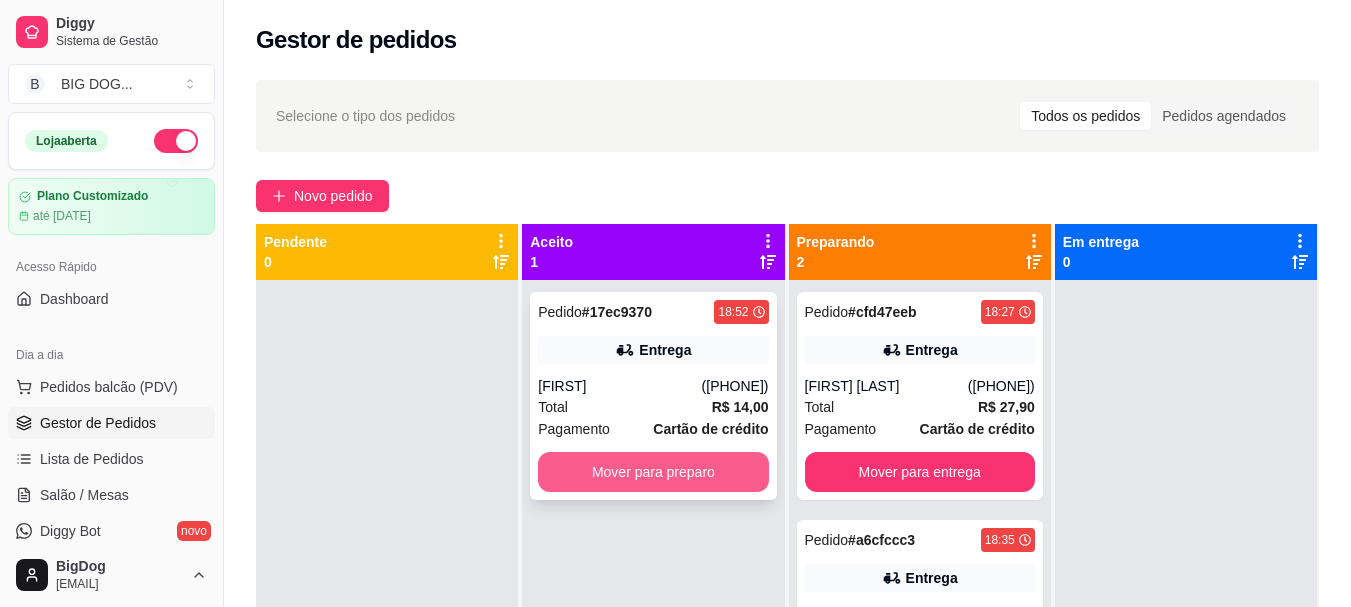 click on "Mover para preparo" at bounding box center (653, 472) 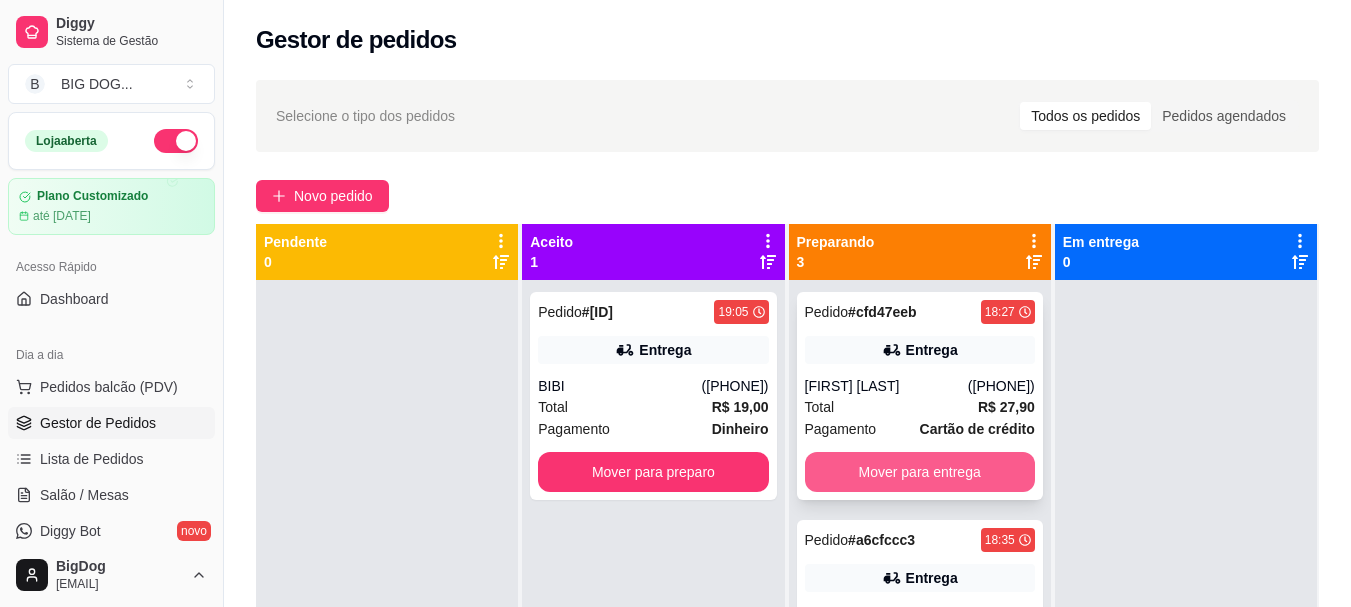 click on "Mover para entrega" at bounding box center (920, 472) 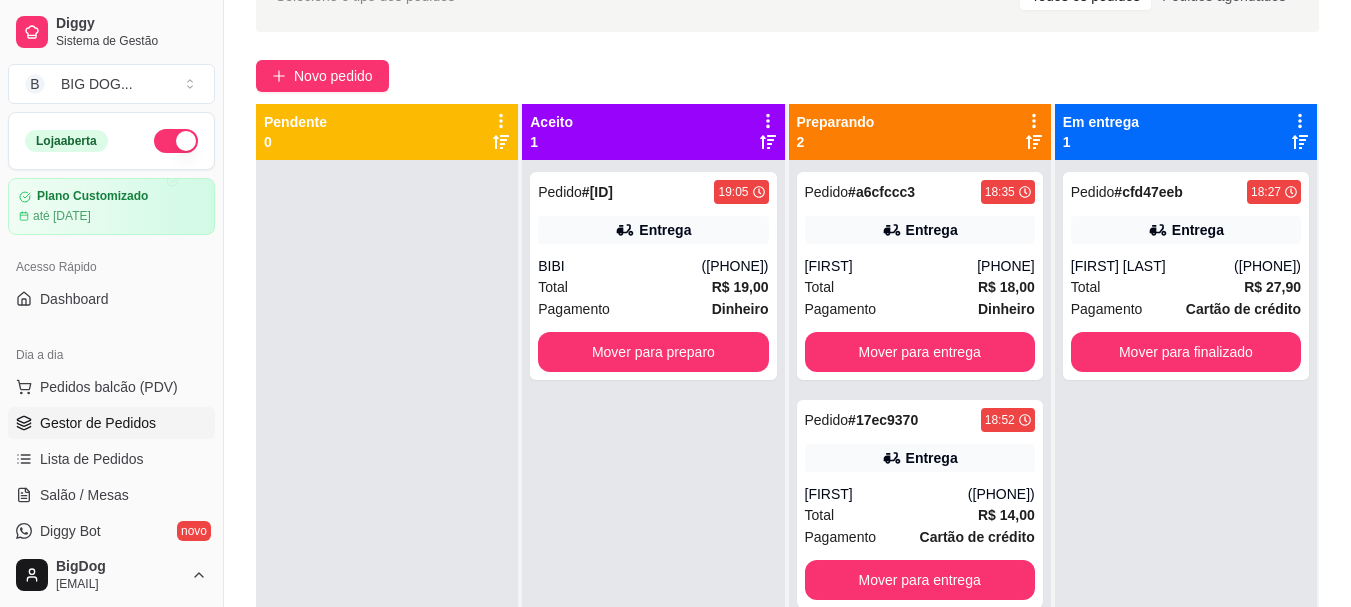 scroll, scrollTop: 160, scrollLeft: 0, axis: vertical 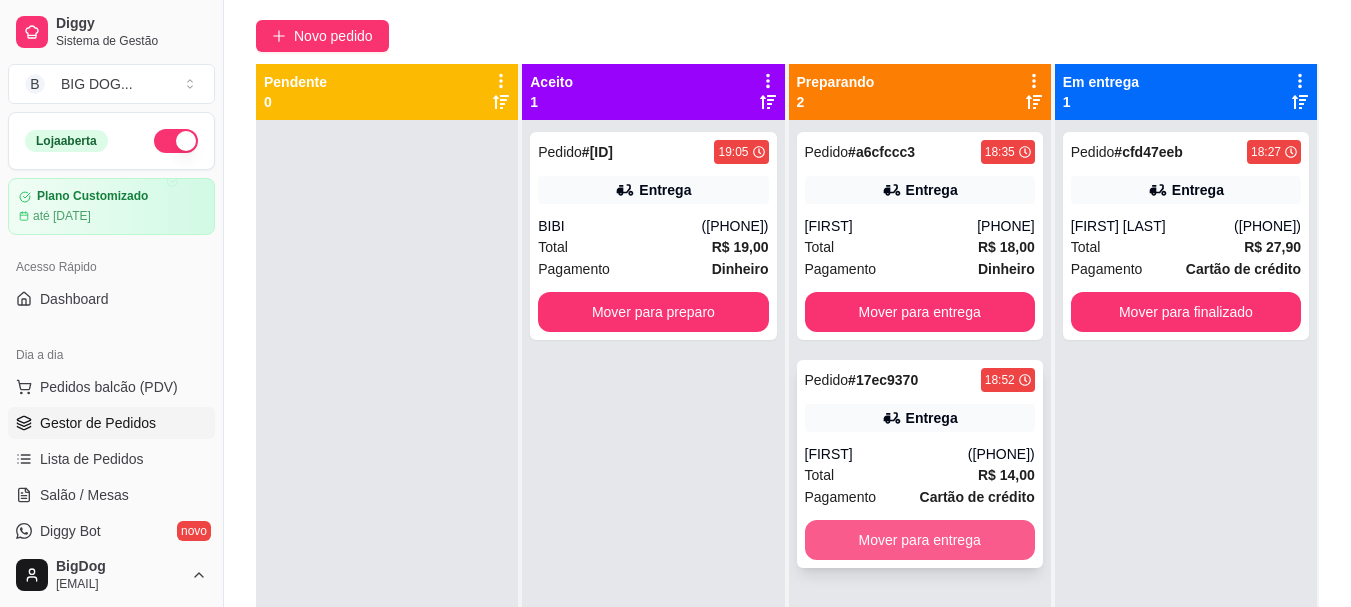 click on "Mover para entrega" at bounding box center [920, 540] 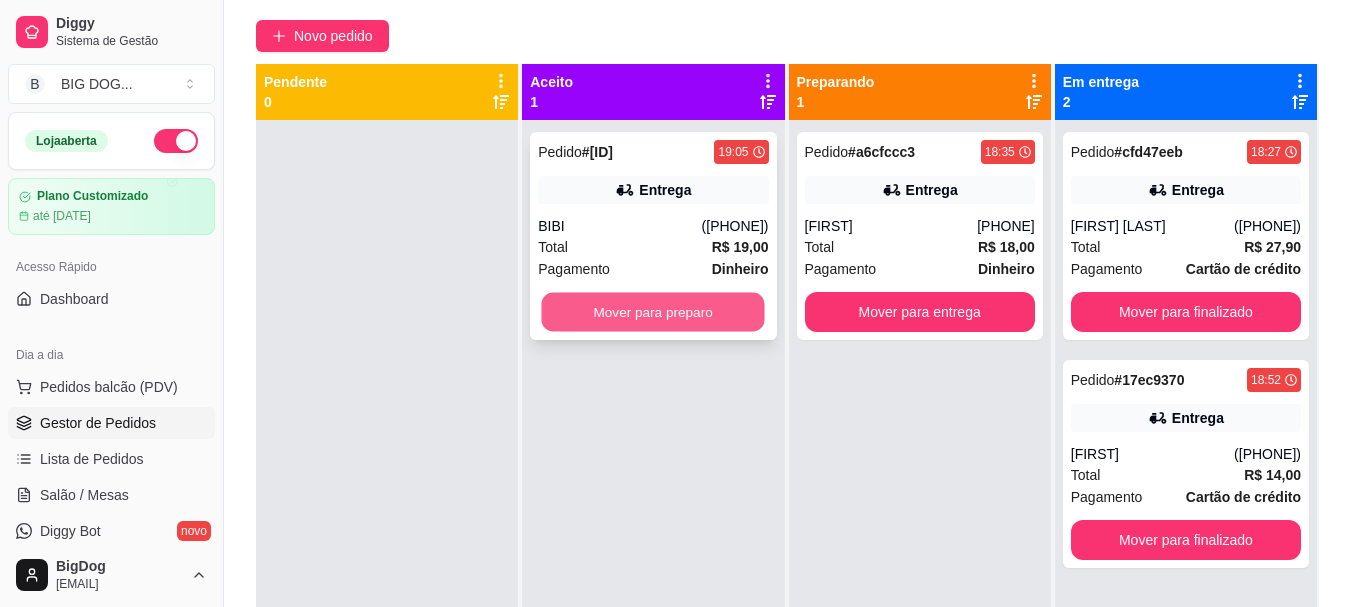 click on "Mover para preparo" at bounding box center [653, 312] 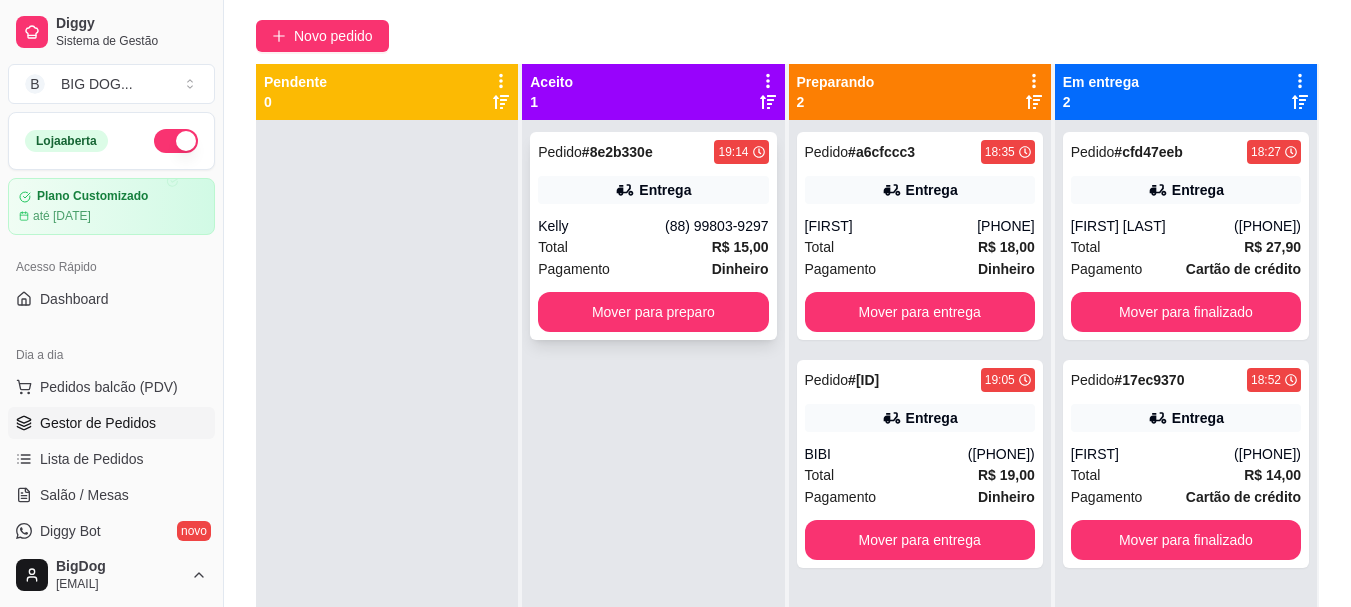 click on "Total R$ 15,00" at bounding box center [653, 247] 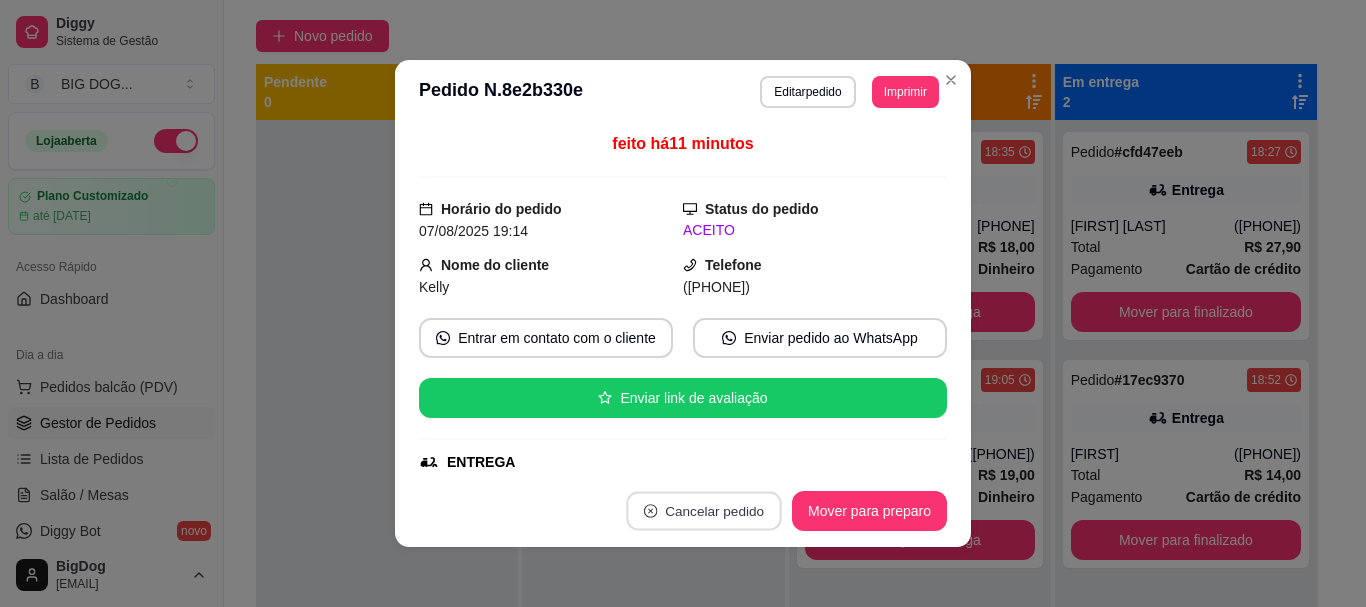 click on "Cancelar pedido" at bounding box center [703, 511] 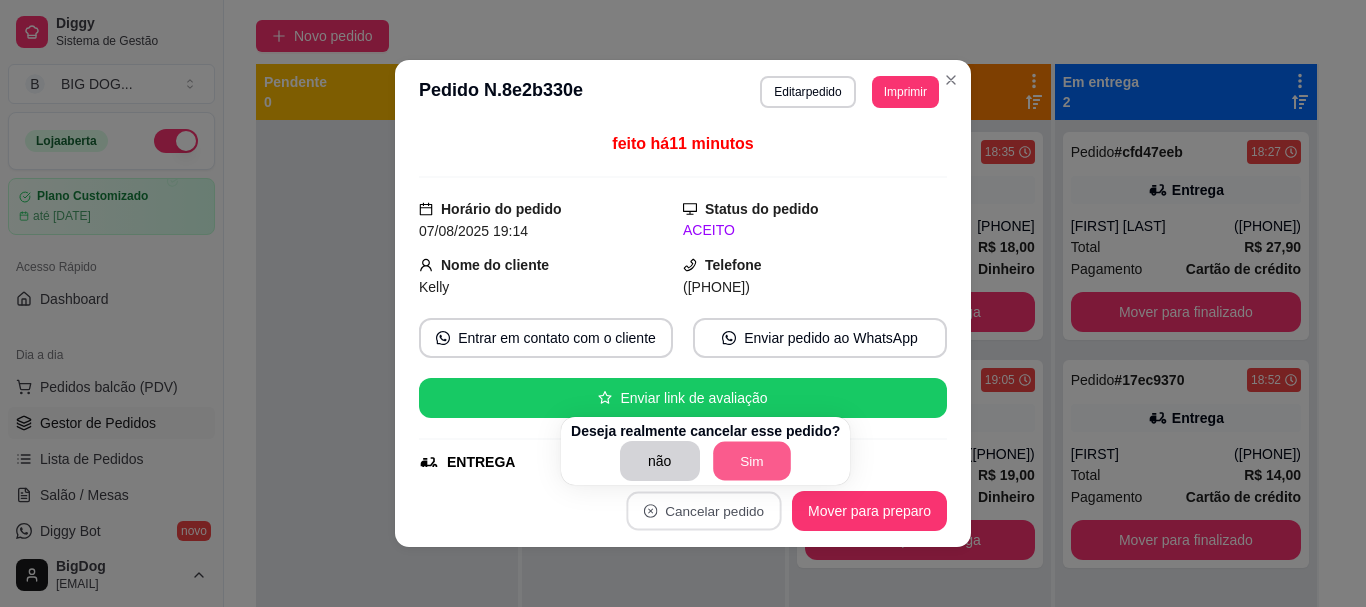 click on "Sim" at bounding box center [752, 461] 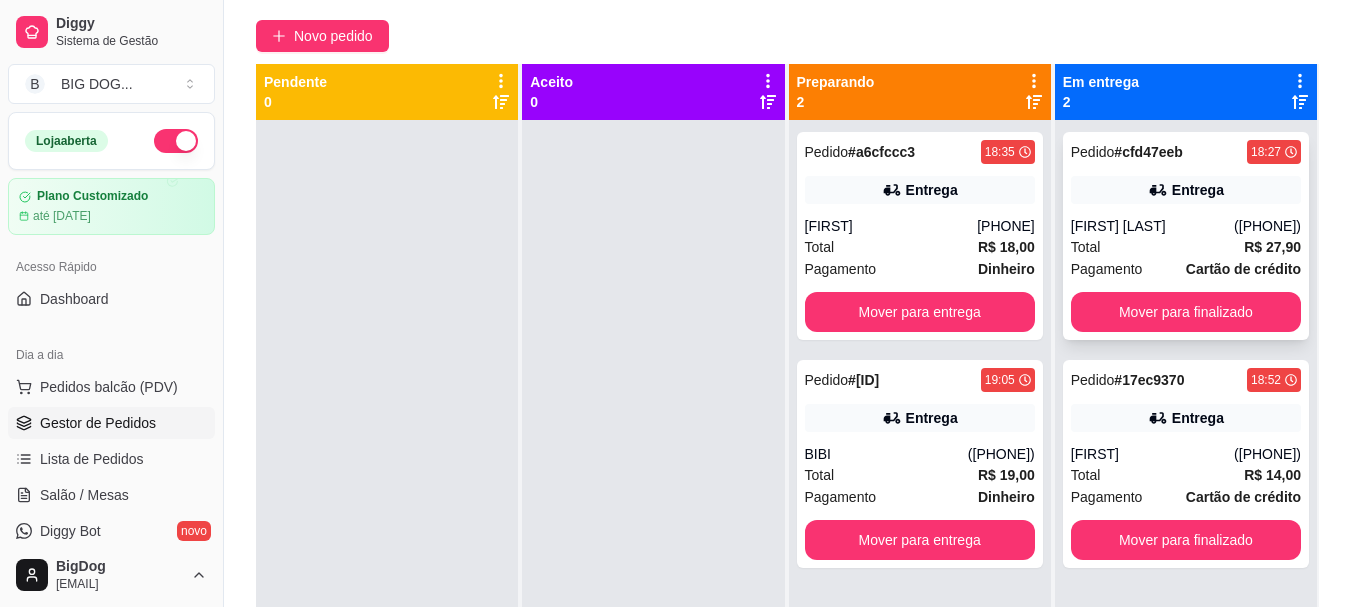 click on "Pedido  # [ID] [TIME] Entrega [FIRST] [LAST] ([PHONE]) Total R$ 27,90 Pagamento Cartão de crédito Mover para finalizado" at bounding box center (1186, 236) 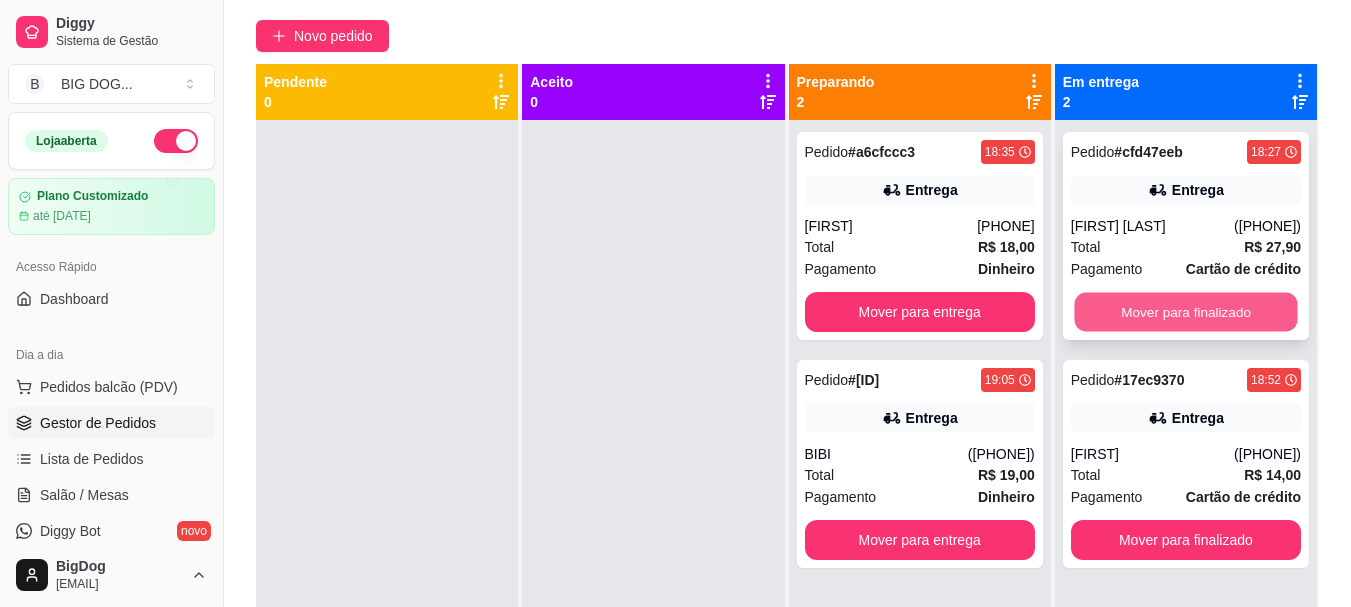 click on "Mover para finalizado" at bounding box center (1185, 312) 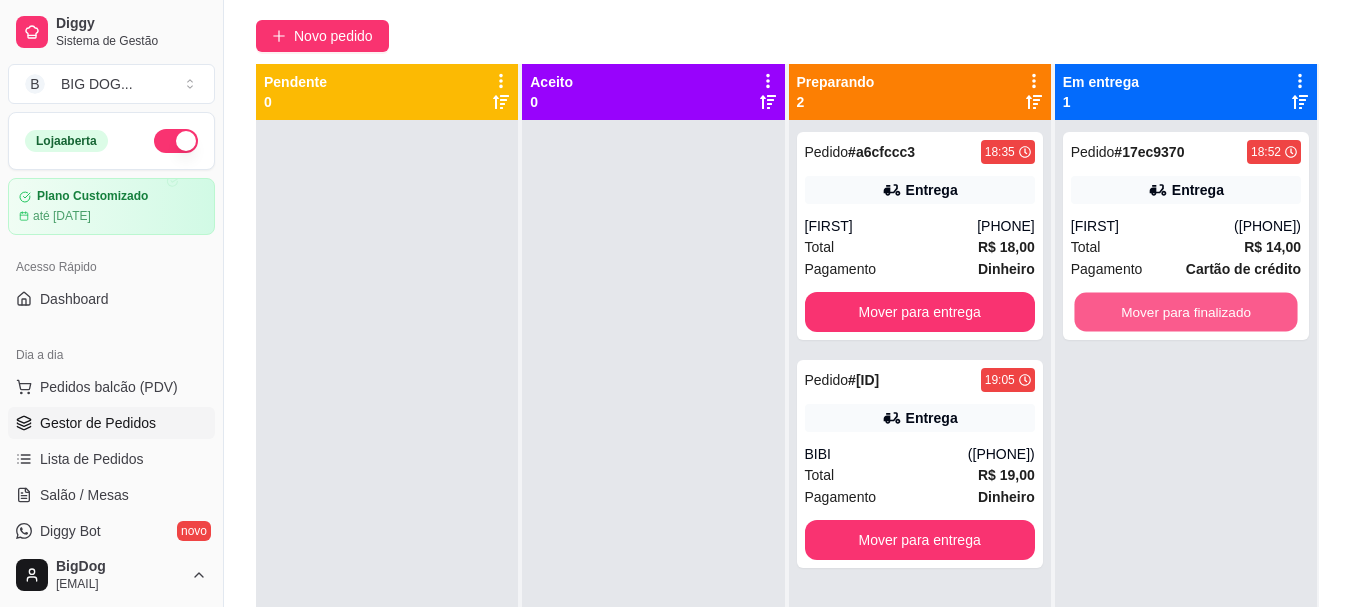 click on "Mover para finalizado" at bounding box center (1185, 312) 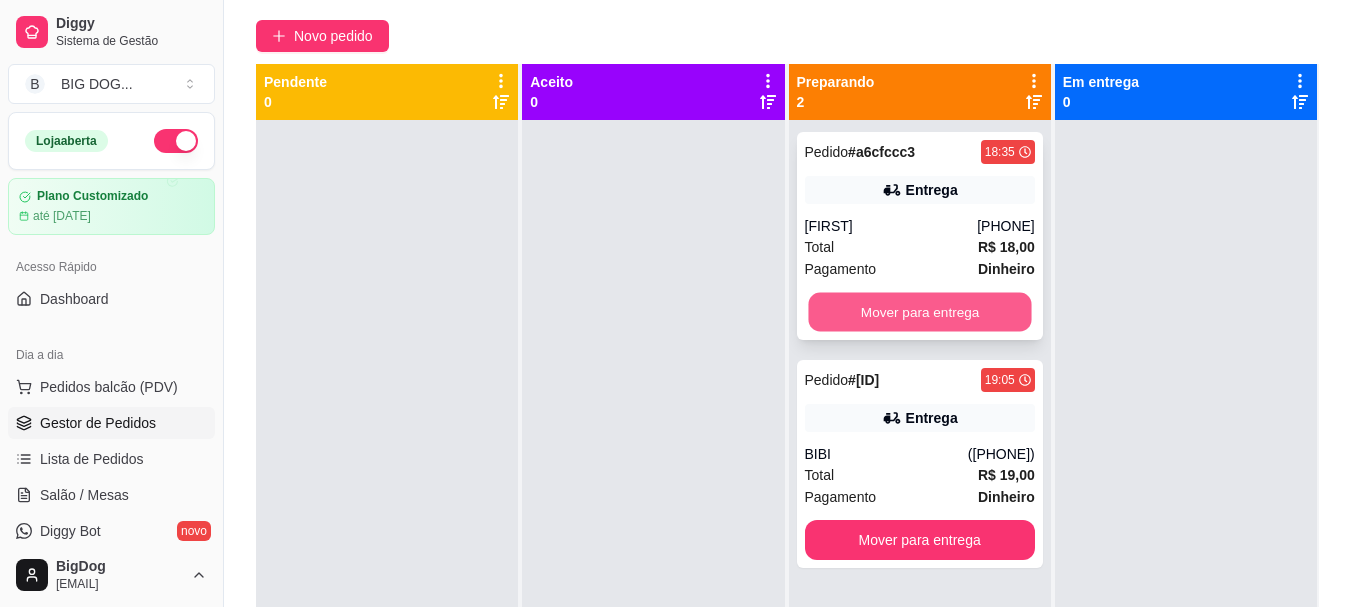 click on "Mover para entrega" at bounding box center [919, 312] 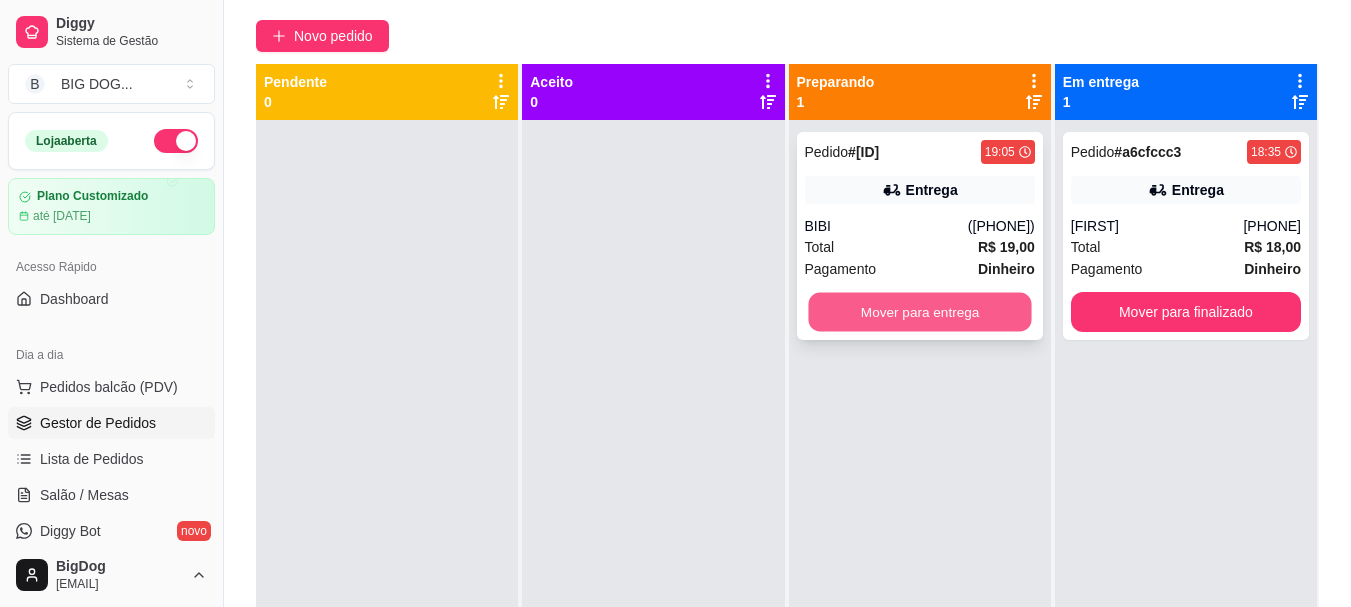 click on "Mover para entrega" at bounding box center (919, 312) 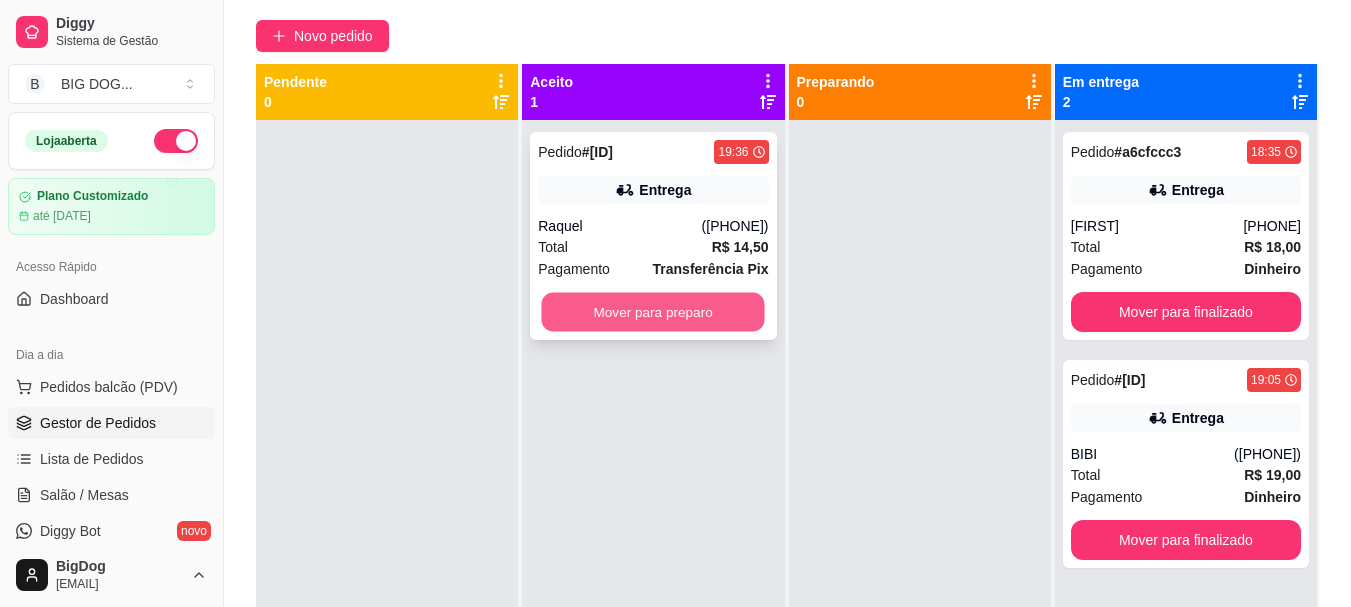 click on "Mover para preparo" at bounding box center [653, 312] 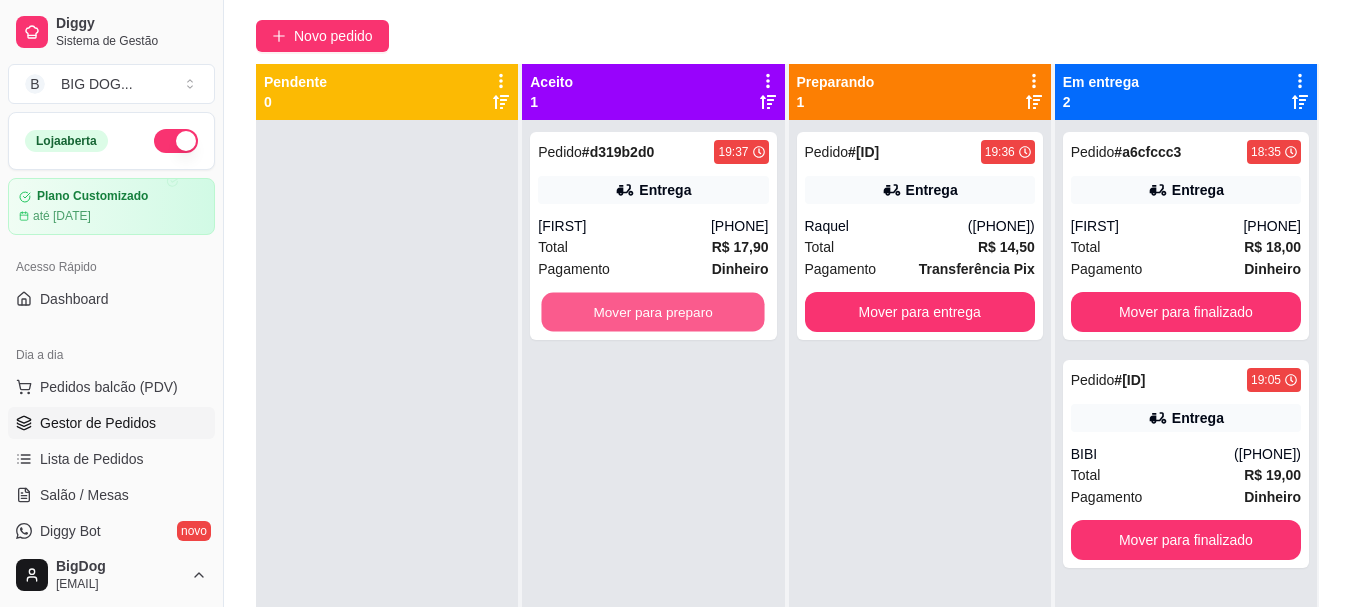 click on "Mover para preparo" at bounding box center [653, 312] 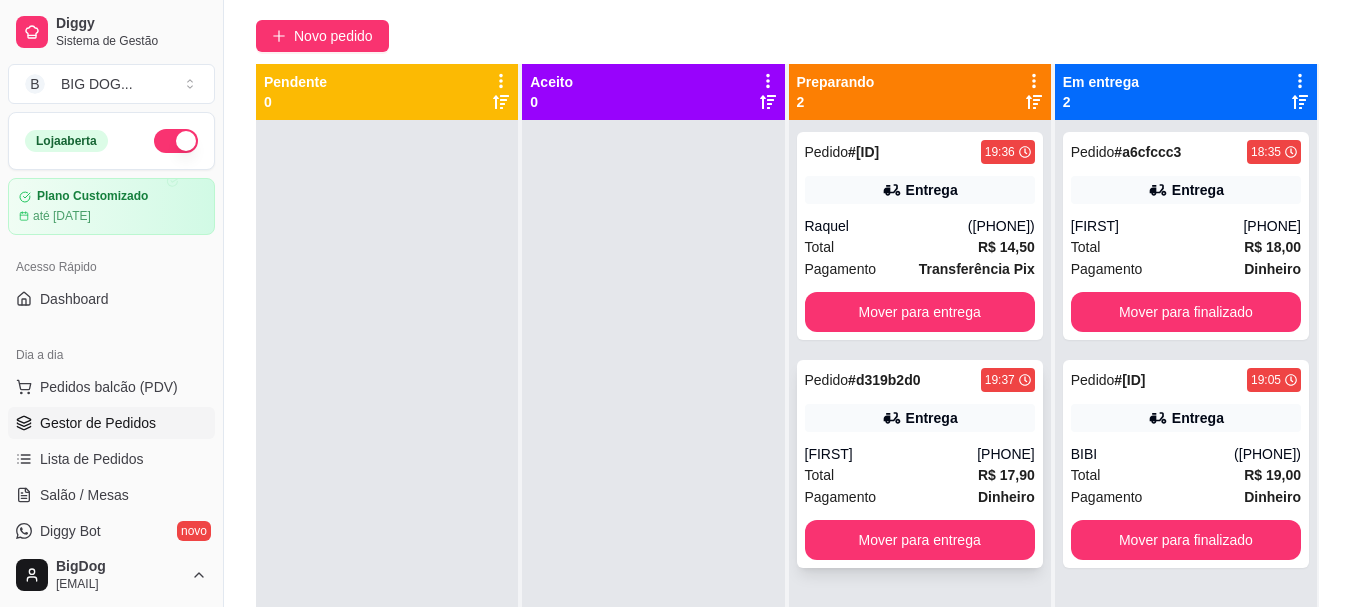 click on "Total R$ 17,90" at bounding box center [920, 475] 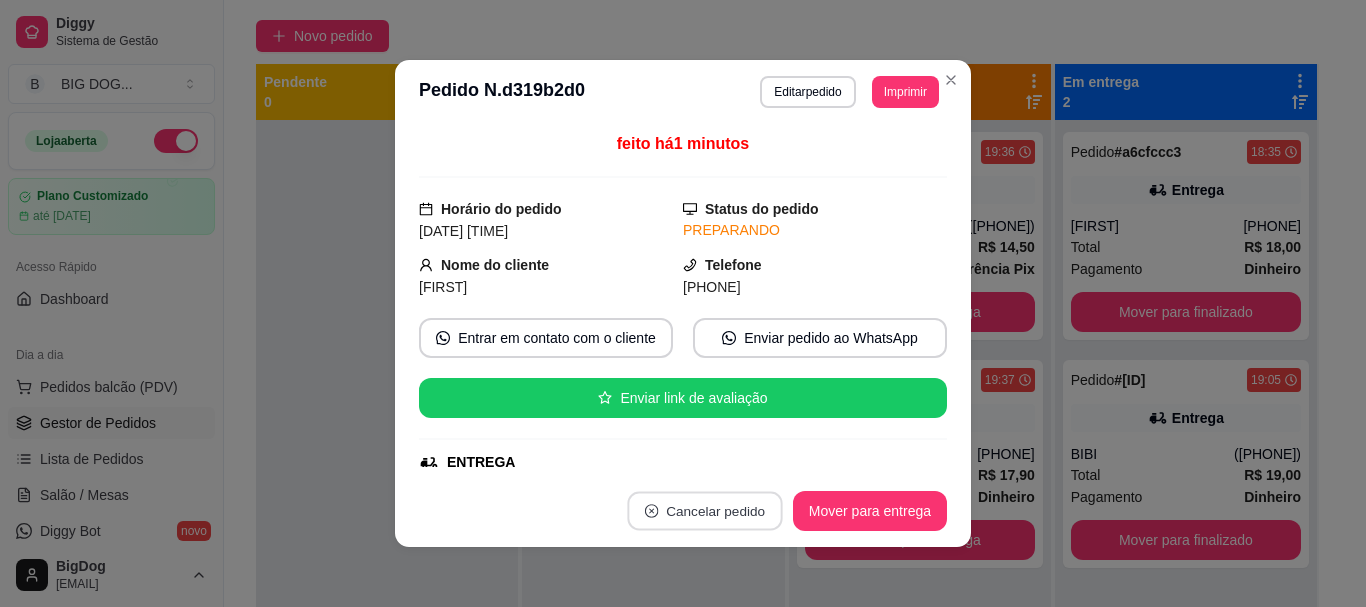 click on "Cancelar pedido" at bounding box center [704, 511] 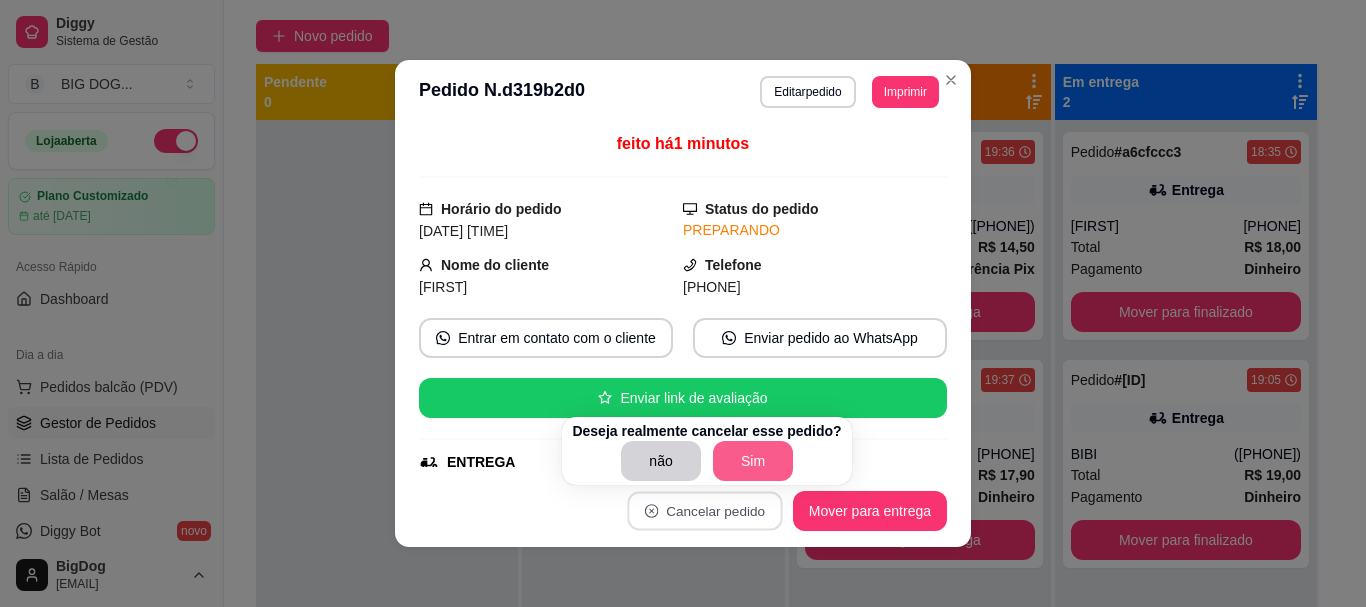 click on "Sim" at bounding box center (753, 461) 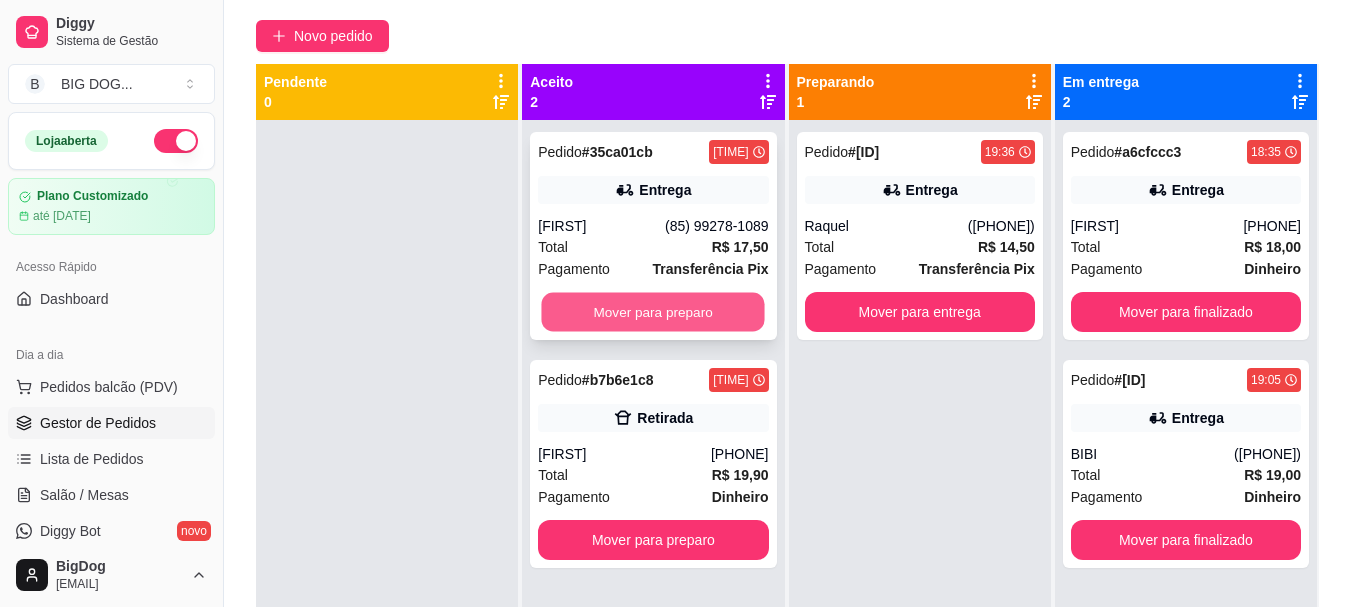 click on "Mover para preparo" at bounding box center (653, 312) 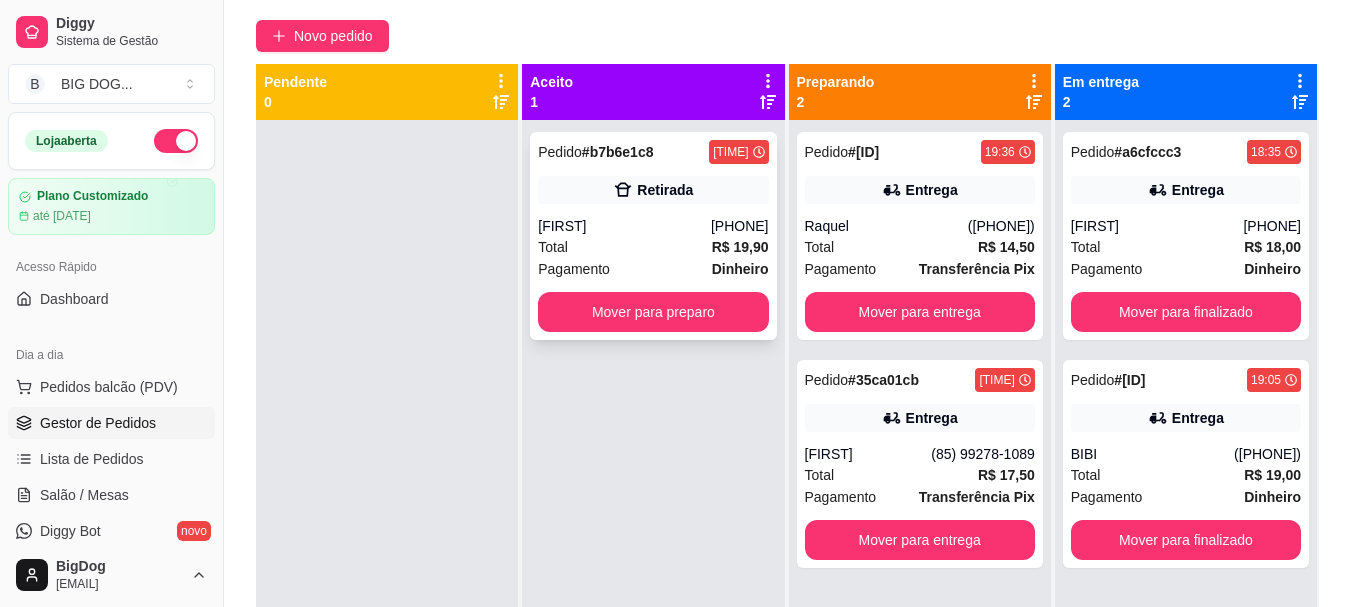 click on "Total R$ 19,90" at bounding box center (653, 247) 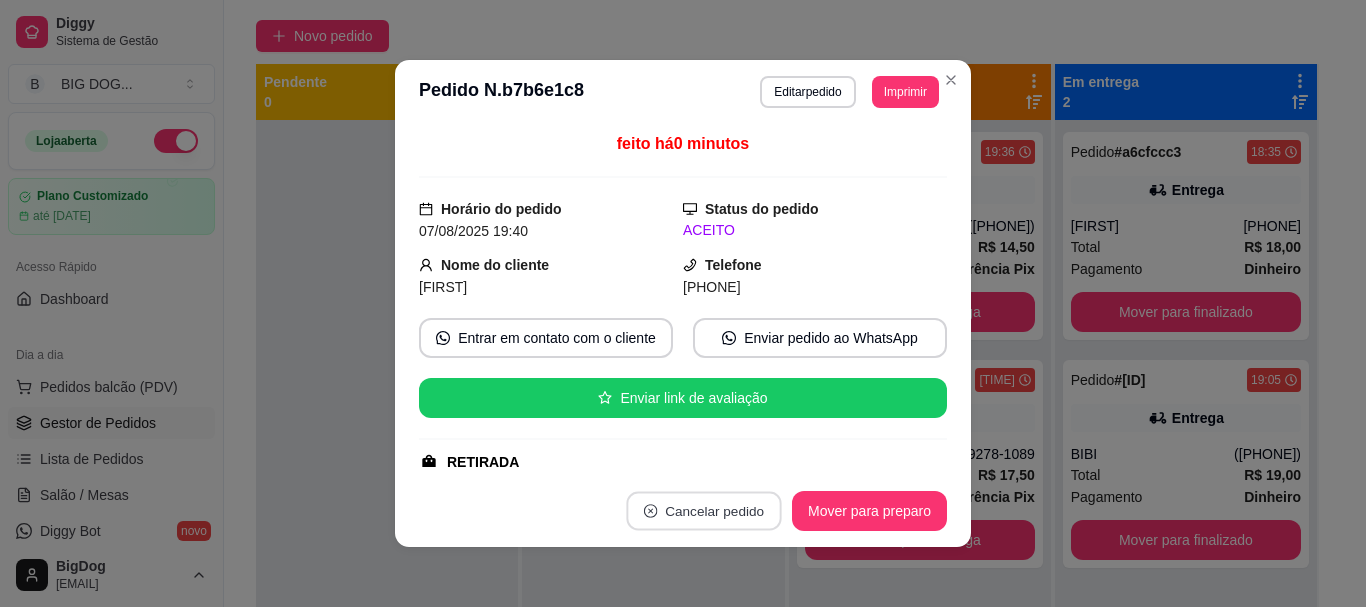 click on "Cancelar pedido" at bounding box center [703, 511] 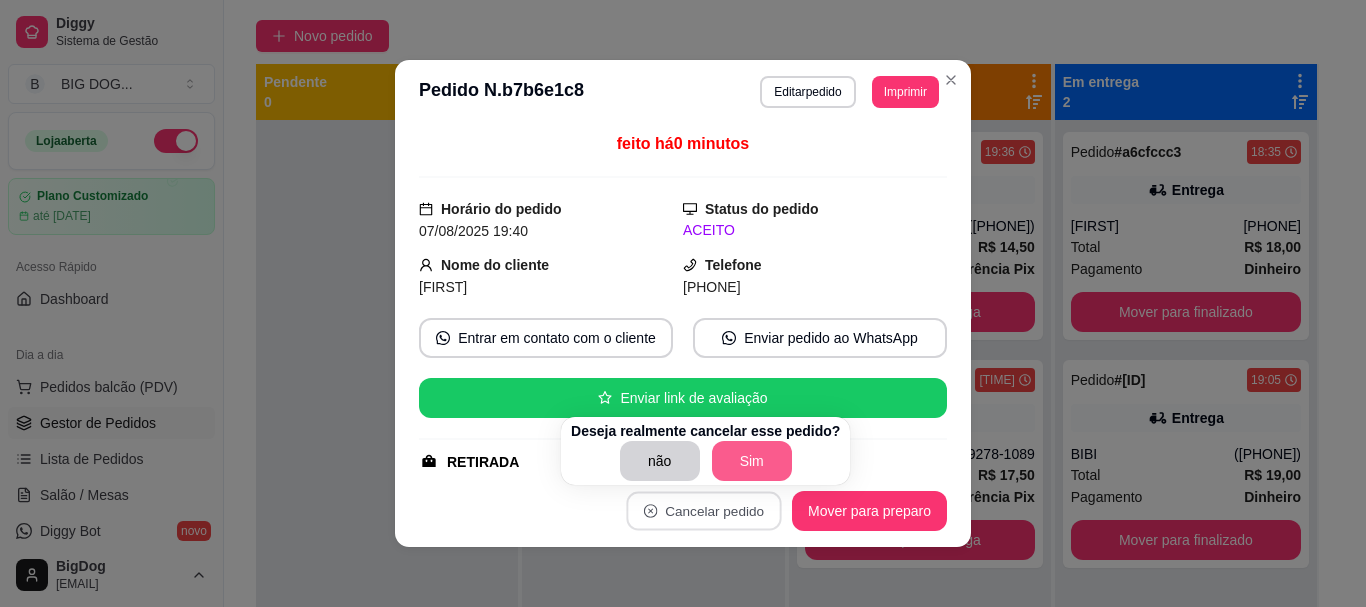 click on "Sim" at bounding box center (752, 461) 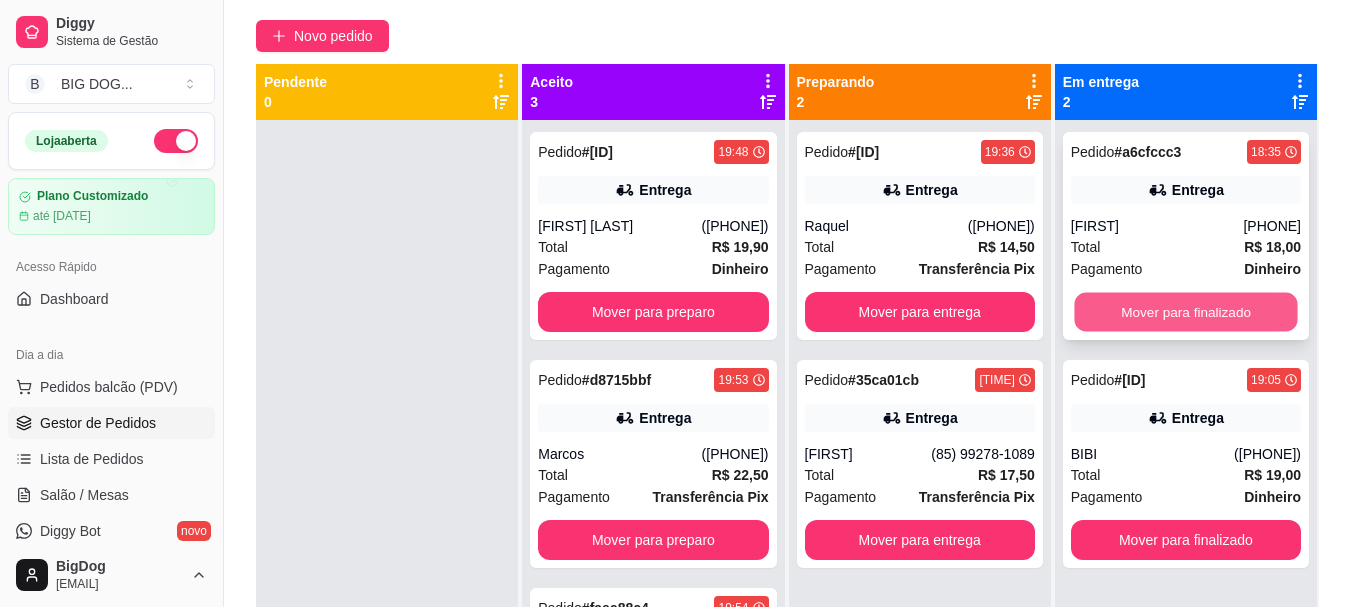 click on "Mover para finalizado" at bounding box center [1185, 312] 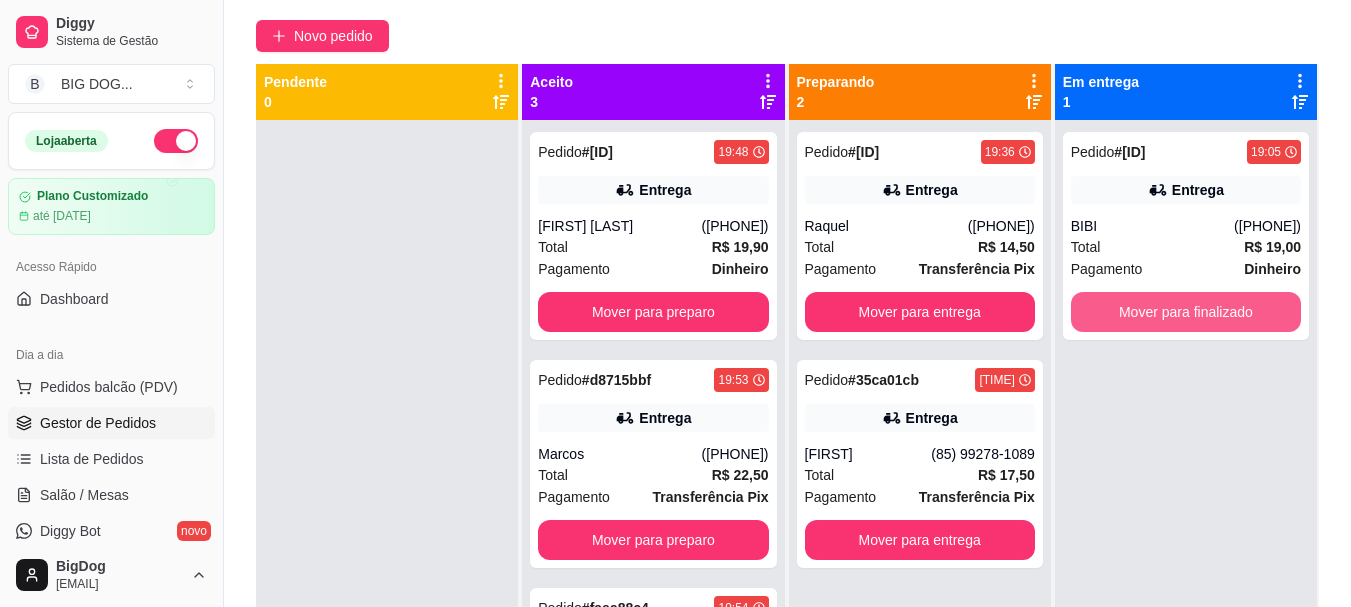 click on "Mover para finalizado" at bounding box center (1186, 312) 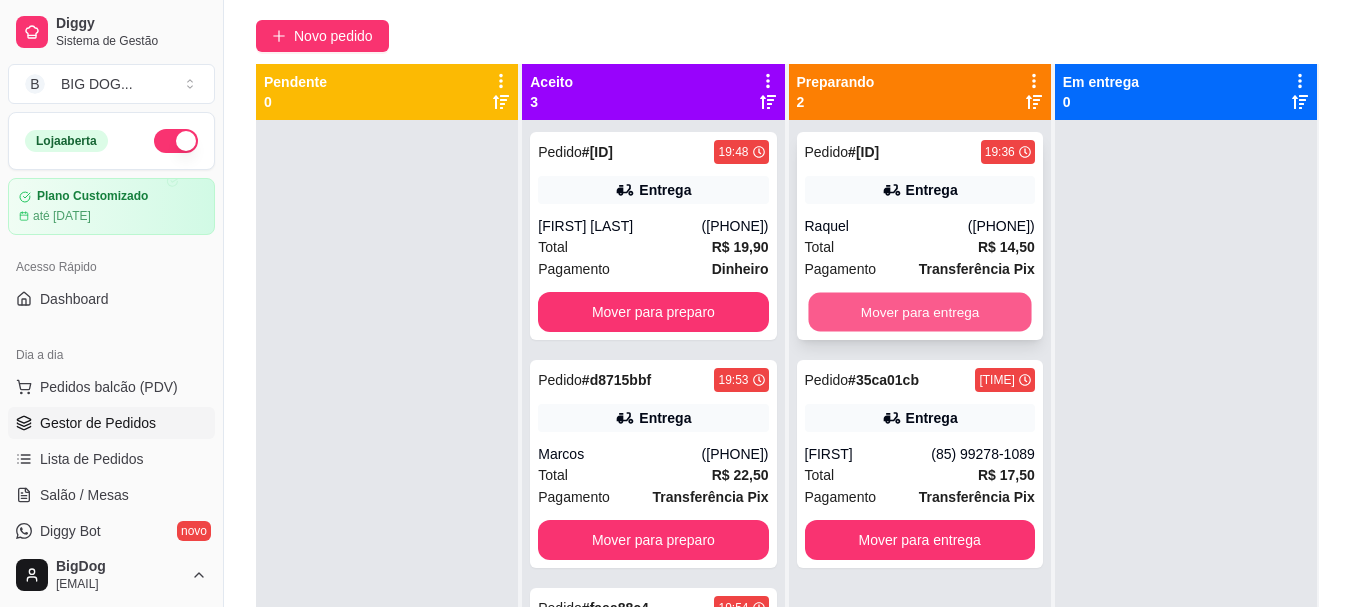 click on "Mover para entrega" at bounding box center [919, 312] 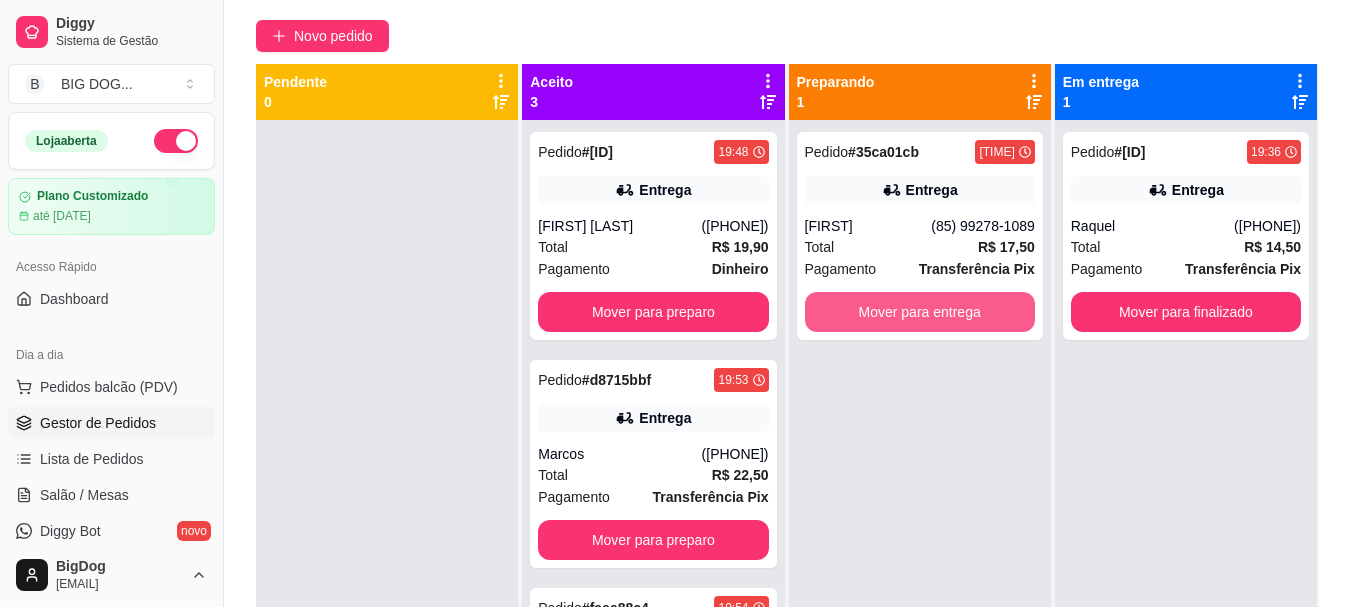 click on "Mover para entrega" at bounding box center (920, 312) 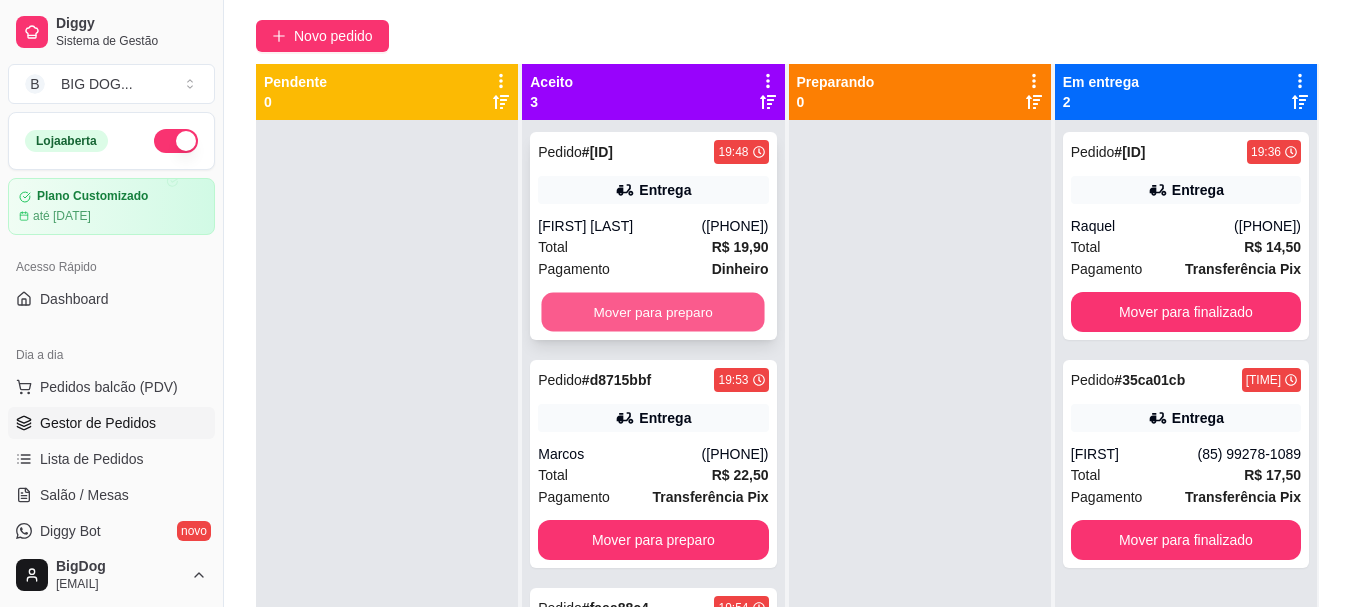 click on "Mover para preparo" at bounding box center (653, 312) 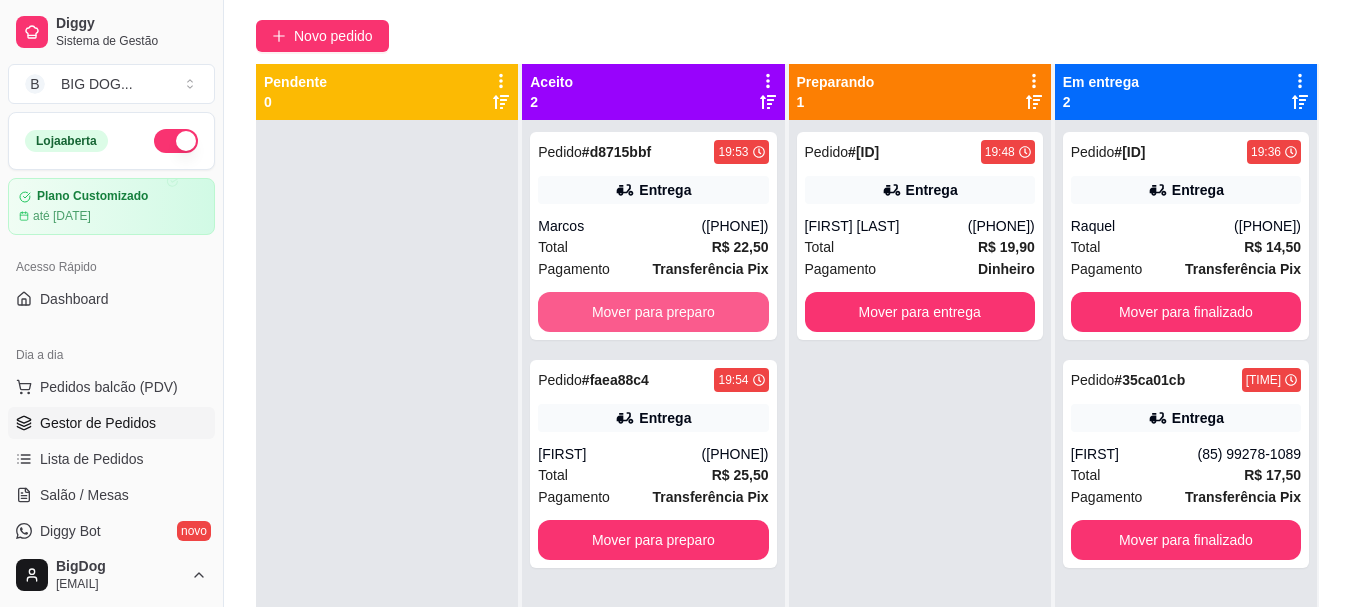 click on "Mover para preparo" at bounding box center [653, 312] 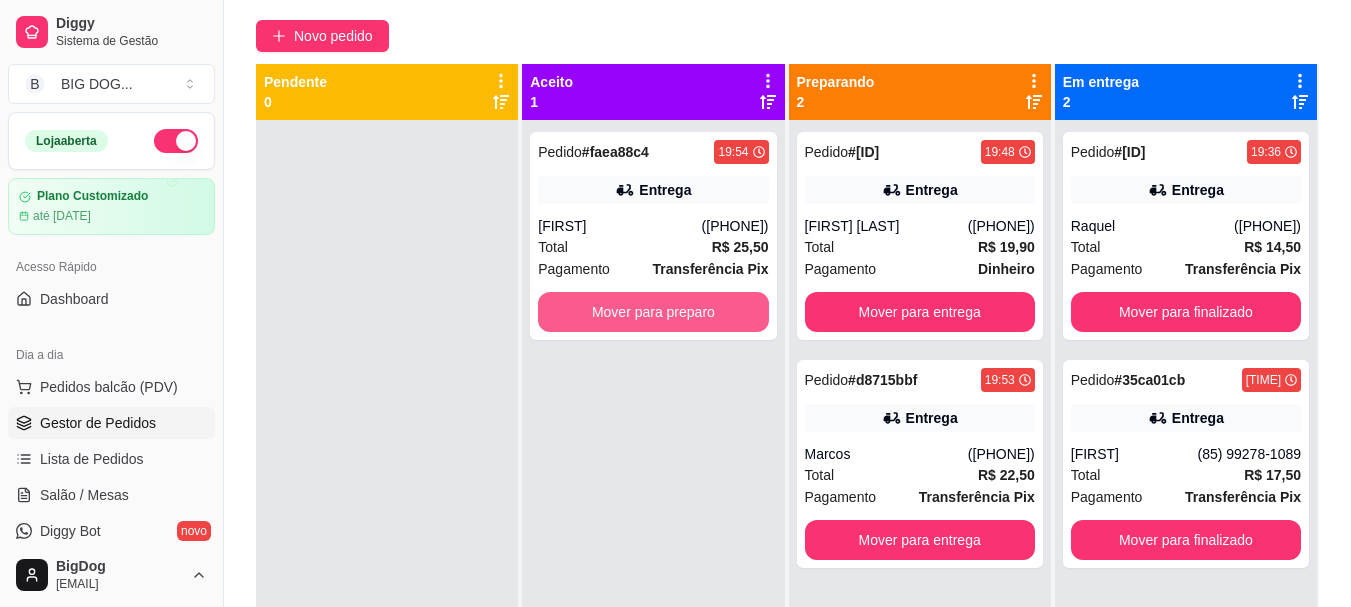 click on "Mover para preparo" at bounding box center [653, 312] 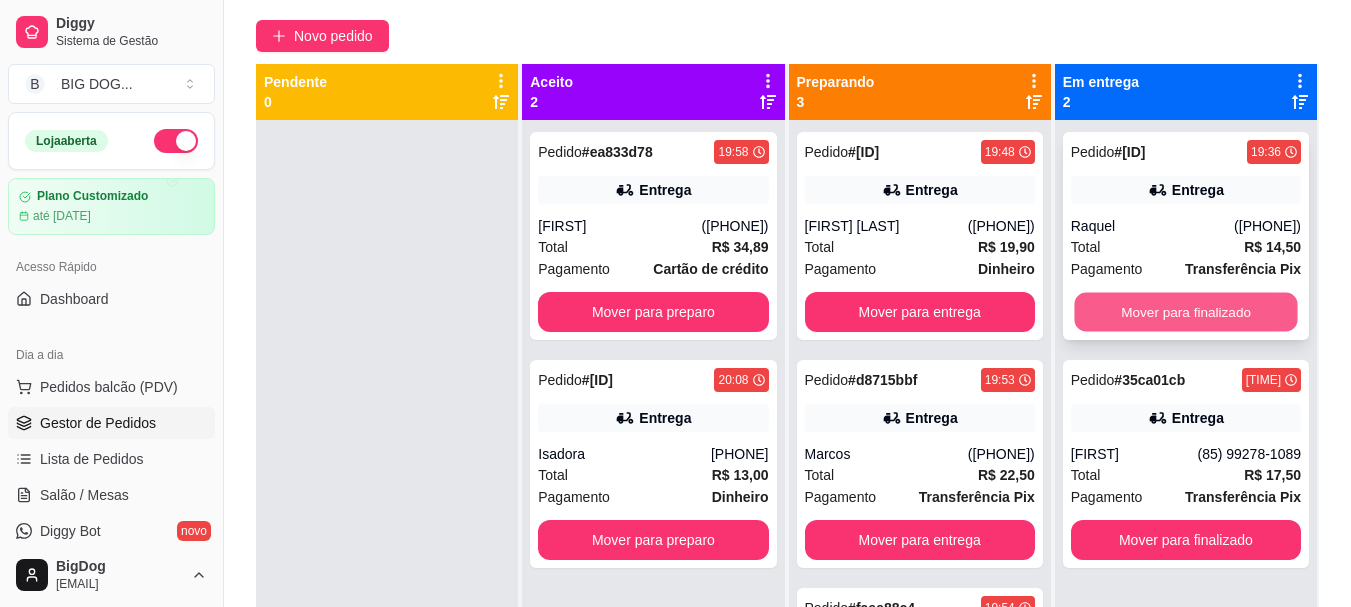 click on "Mover para finalizado" at bounding box center (1185, 312) 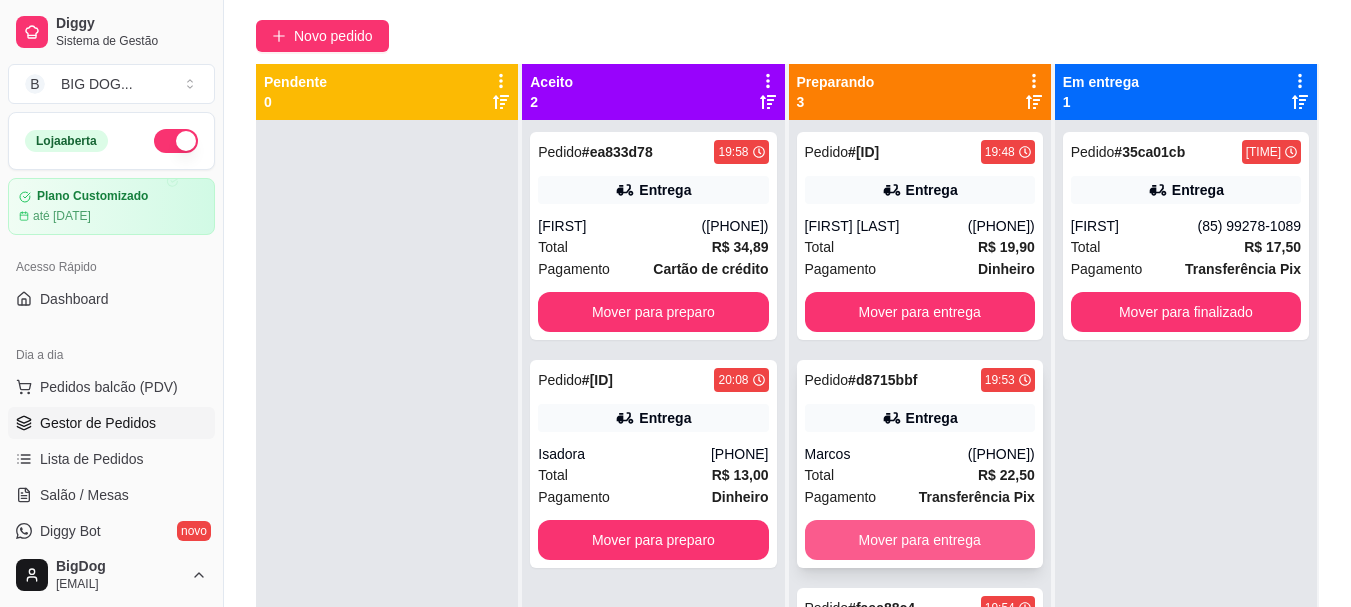 click on "Mover para entrega" at bounding box center (920, 540) 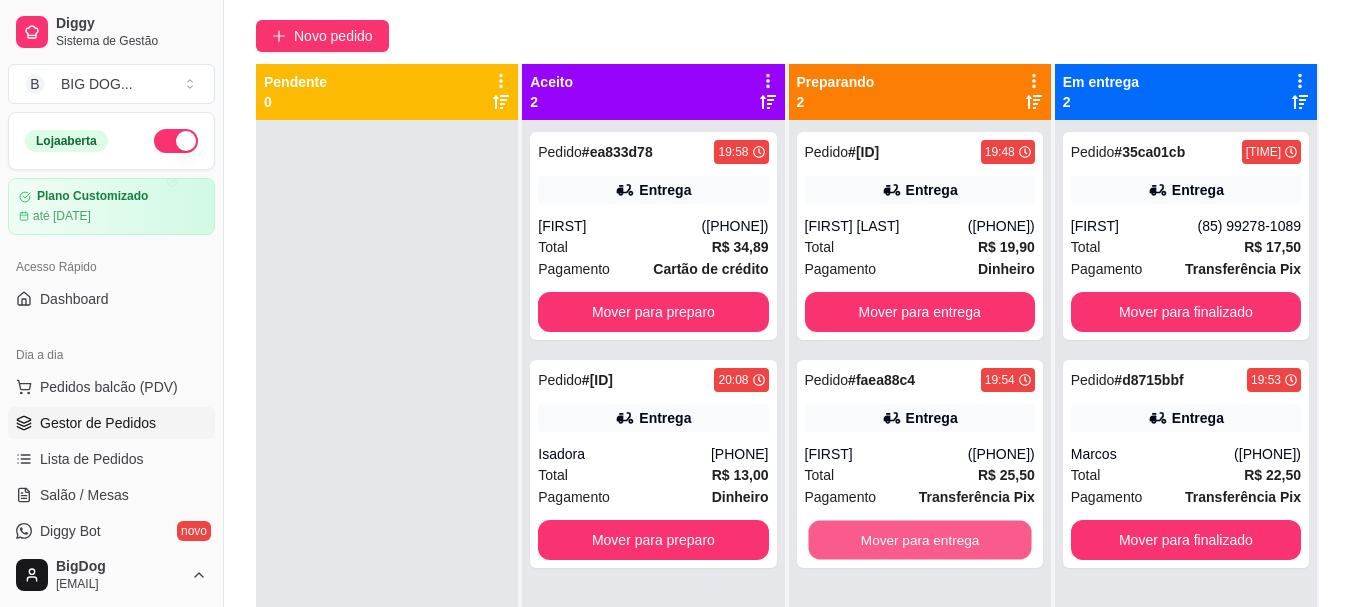 click on "Mover para entrega" at bounding box center (919, 540) 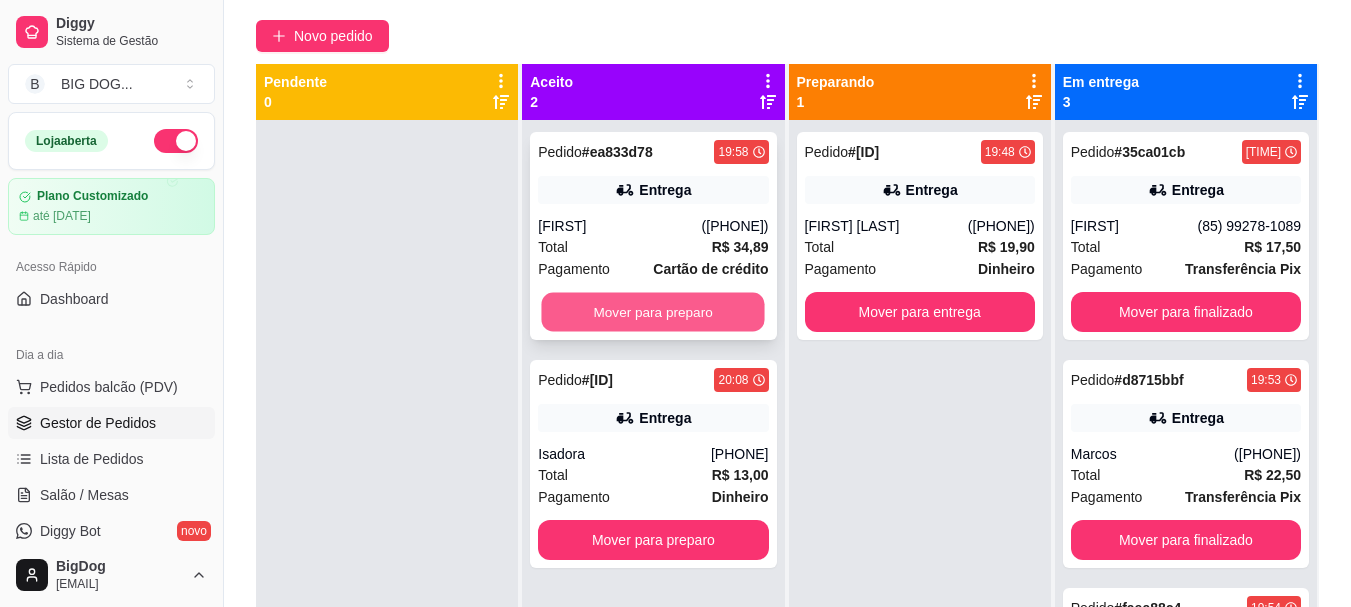 click on "Mover para preparo" at bounding box center (653, 312) 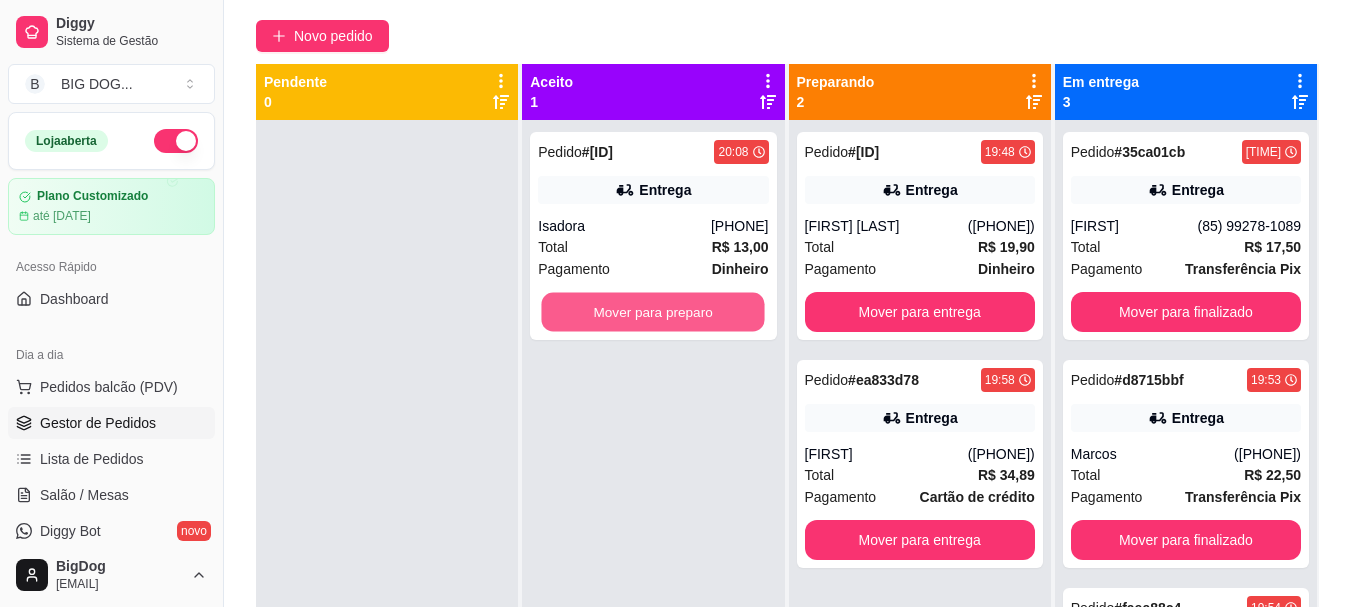 click on "Mover para preparo" at bounding box center (653, 312) 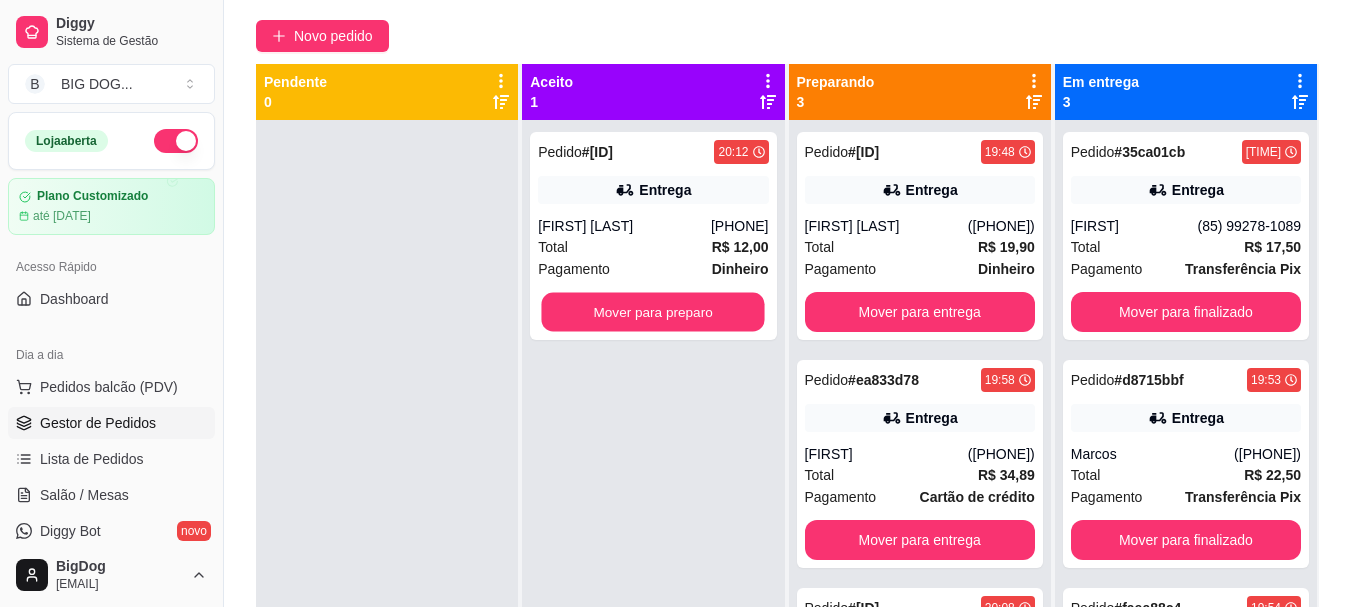 click on "Mover para preparo" at bounding box center (653, 312) 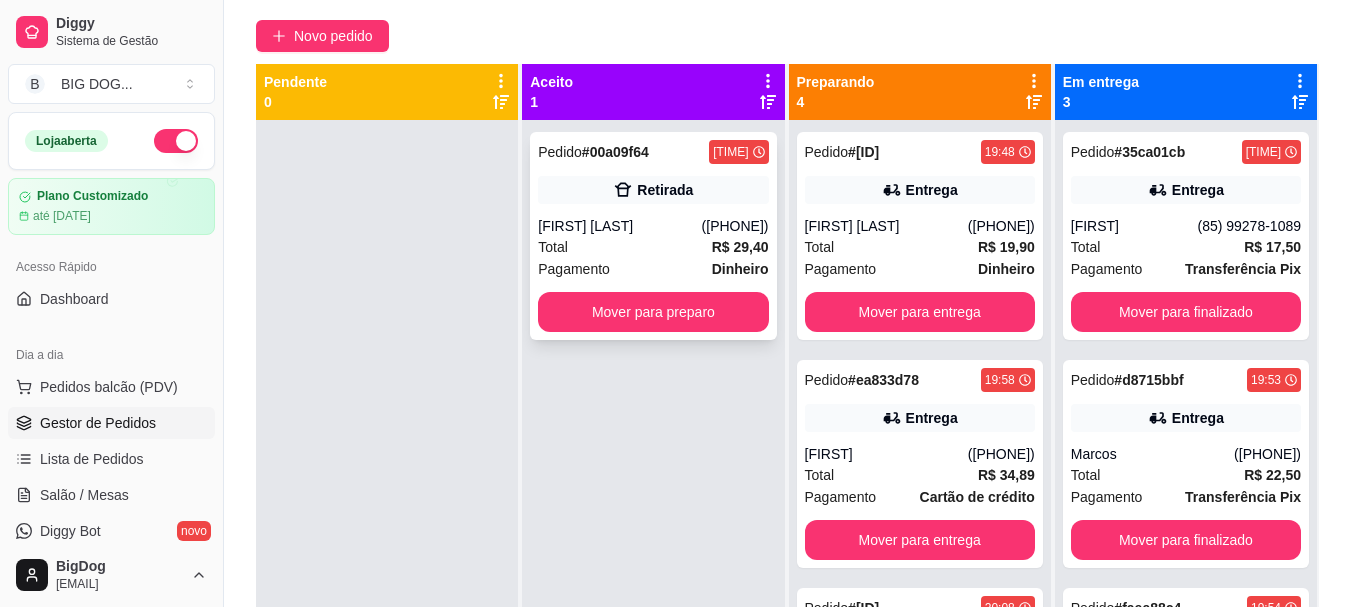 click on "Total R$ 29,40" at bounding box center [653, 247] 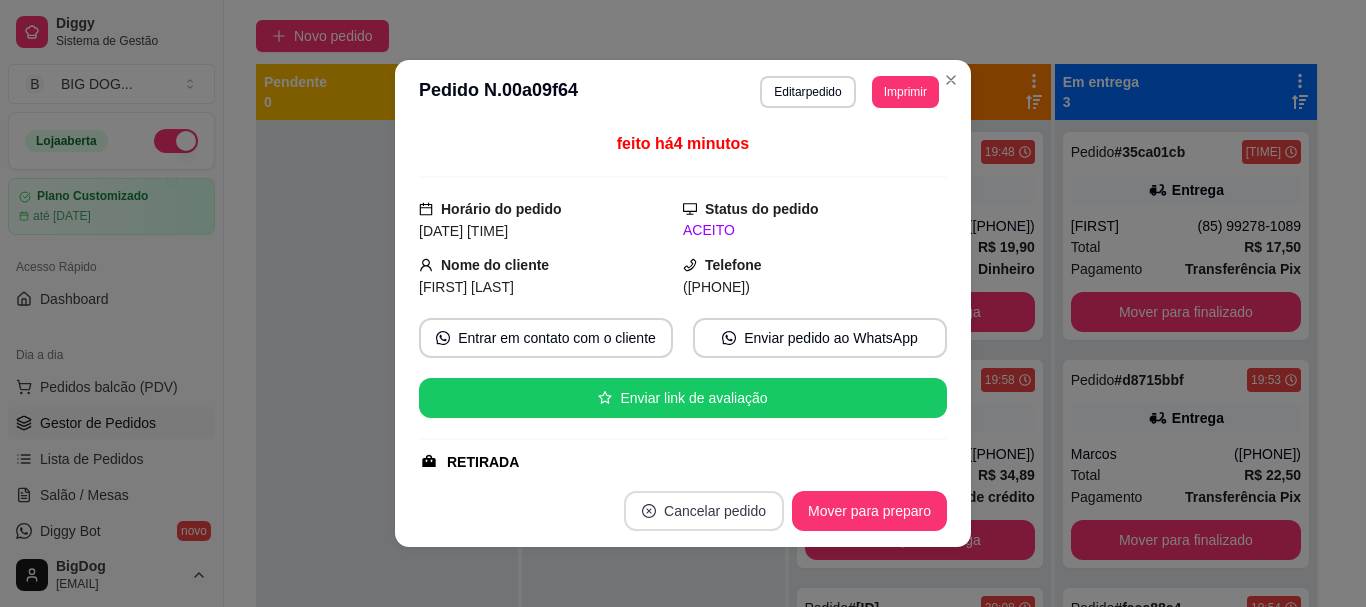 click on "Cancelar pedido" at bounding box center (704, 511) 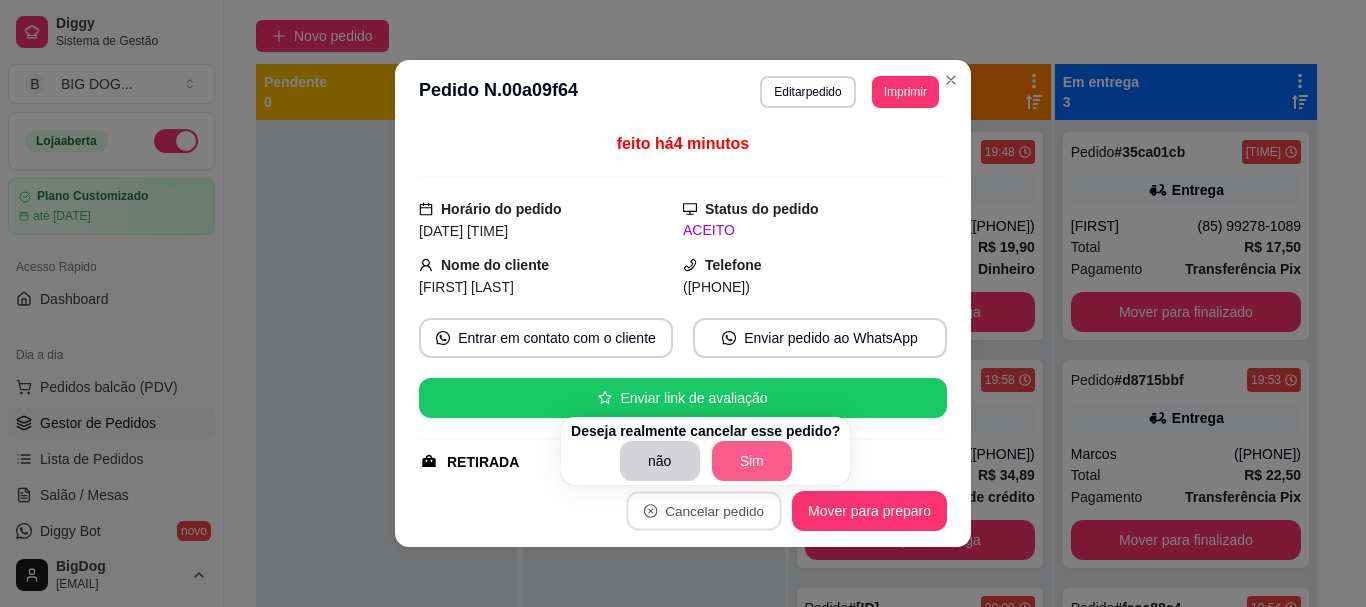 click on "Sim" at bounding box center [752, 461] 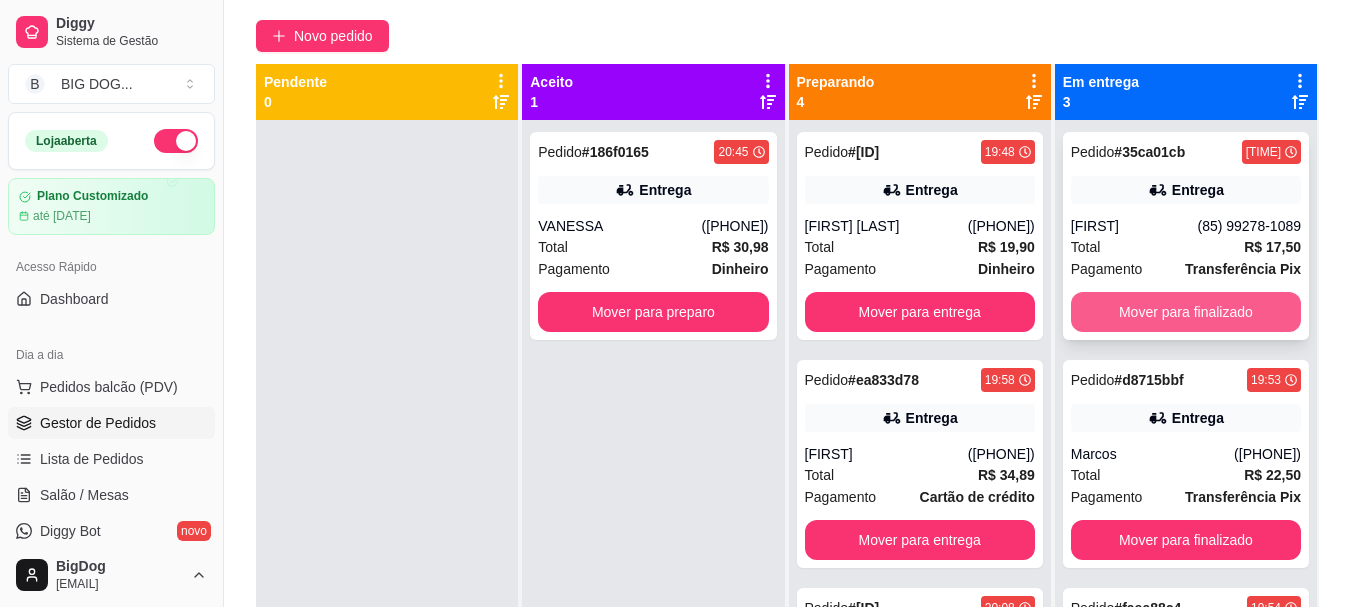 click on "Mover para finalizado" at bounding box center [1186, 312] 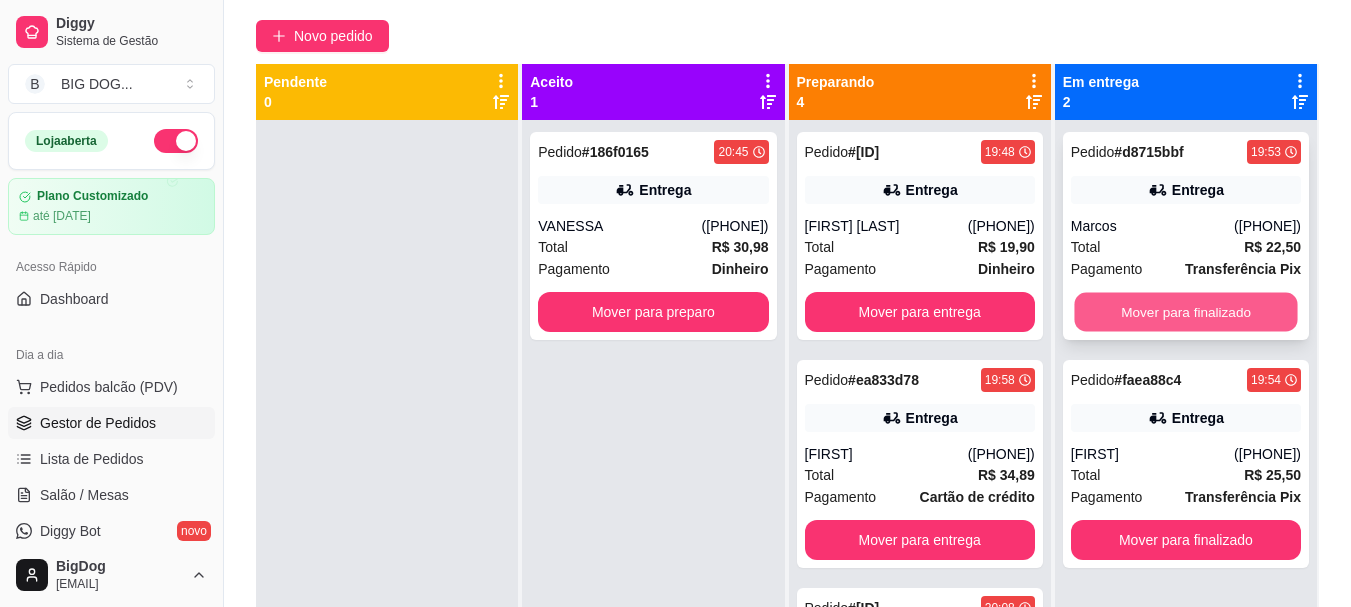 click on "Mover para finalizado" at bounding box center [1185, 312] 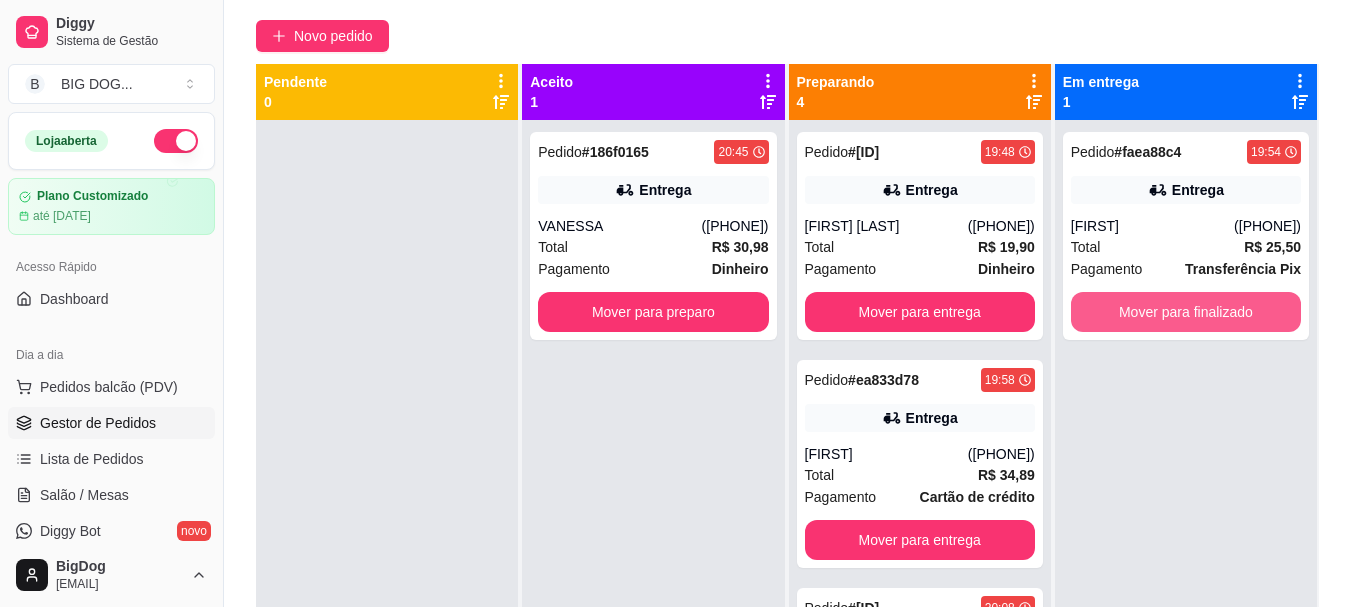 click on "Mover para finalizado" at bounding box center [1186, 312] 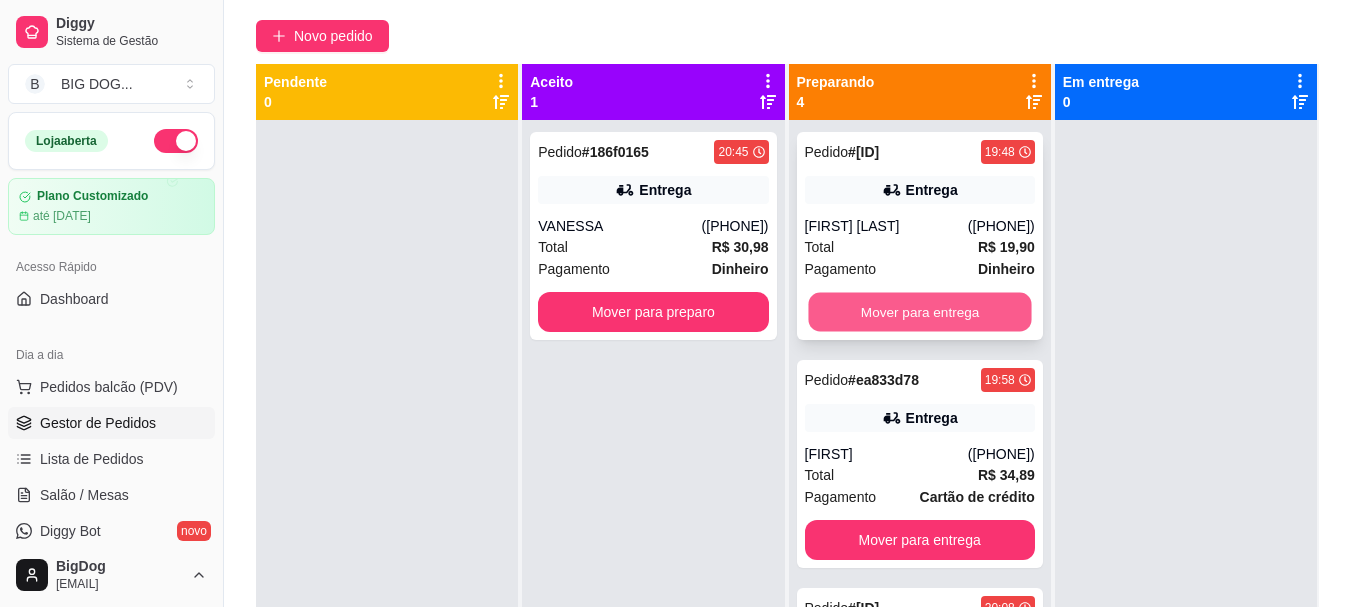 click on "Mover para entrega" at bounding box center (919, 312) 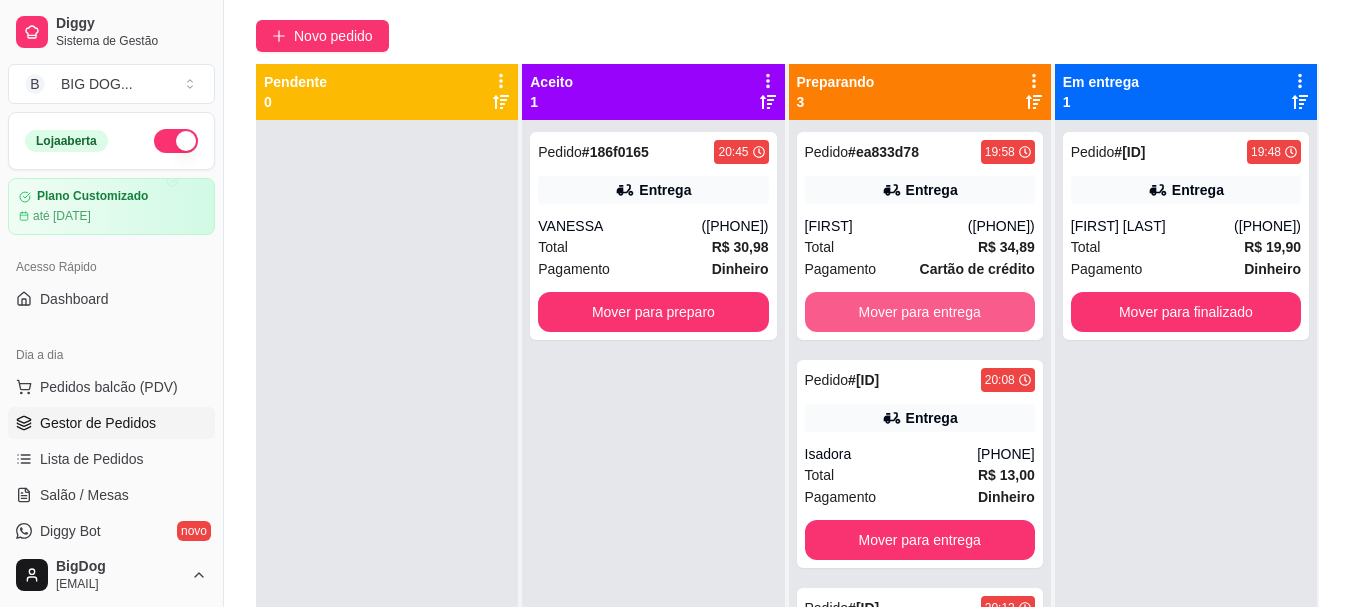 click on "Mover para entrega" at bounding box center (920, 312) 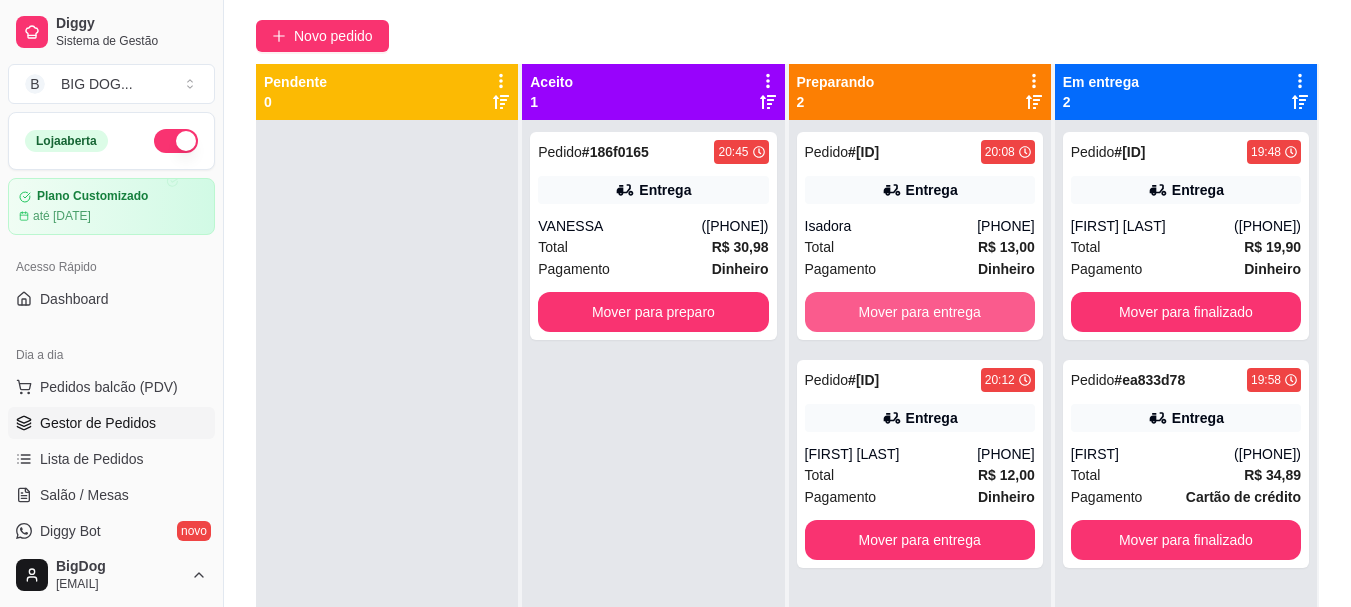 click on "Mover para entrega" at bounding box center [920, 312] 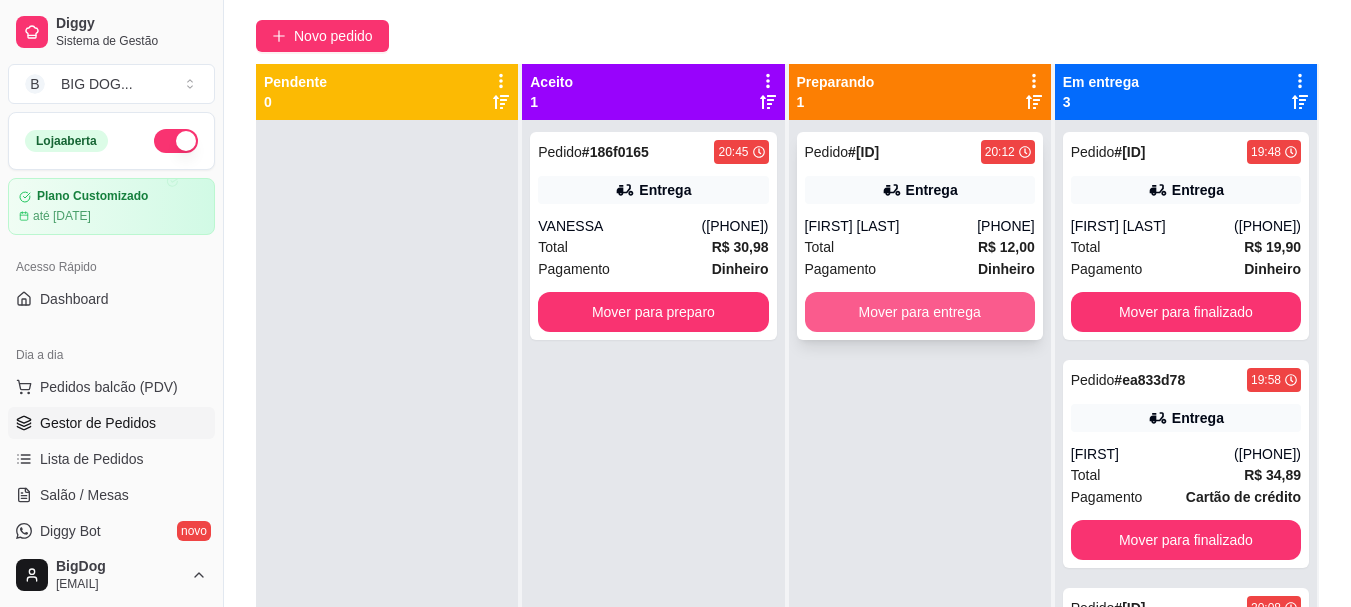 click on "Mover para entrega" at bounding box center [920, 312] 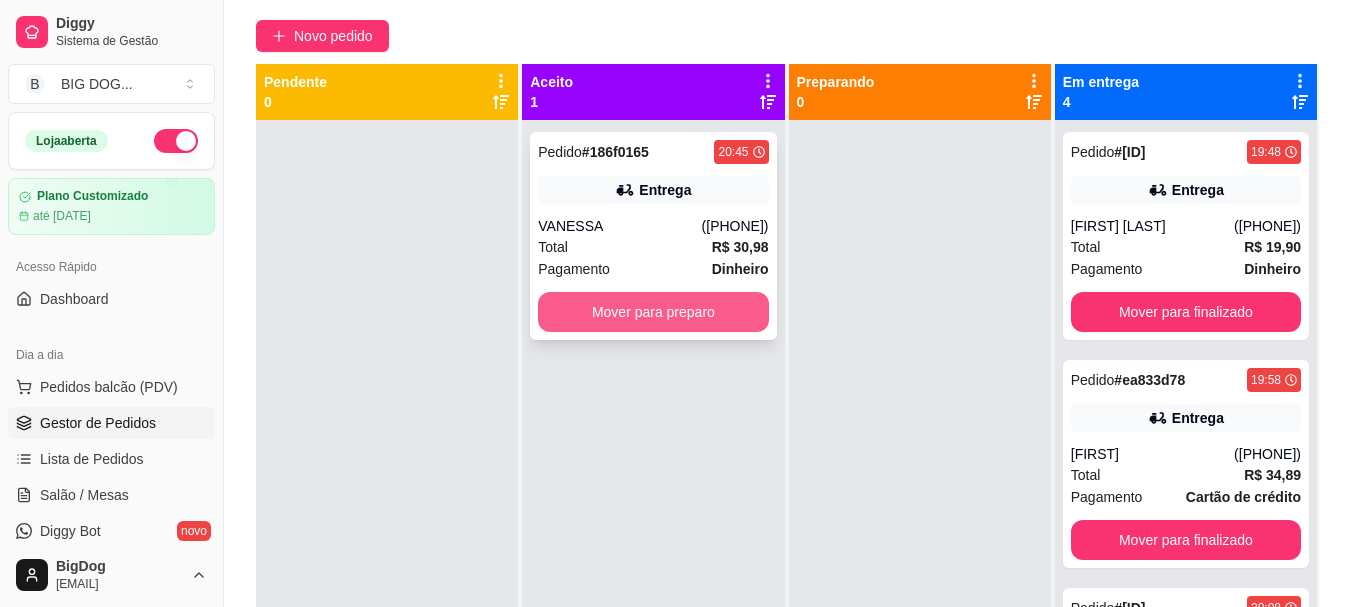 click on "Mover para preparo" at bounding box center (653, 312) 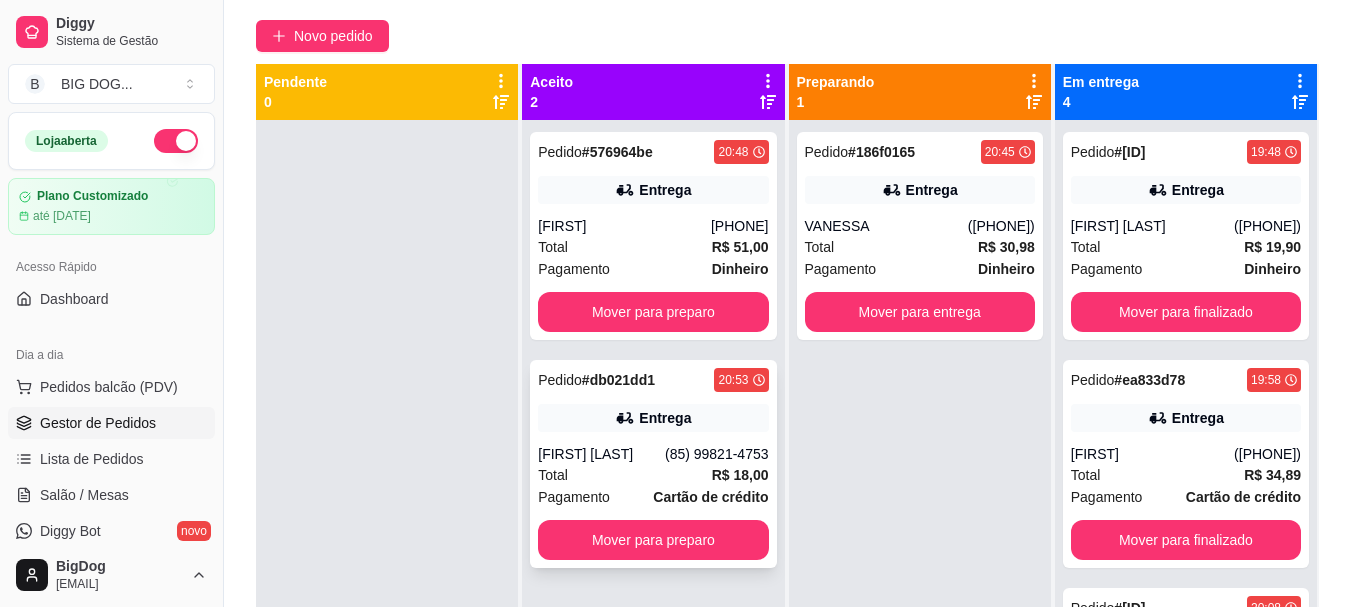 click on "Total R$ 18,00" at bounding box center [653, 475] 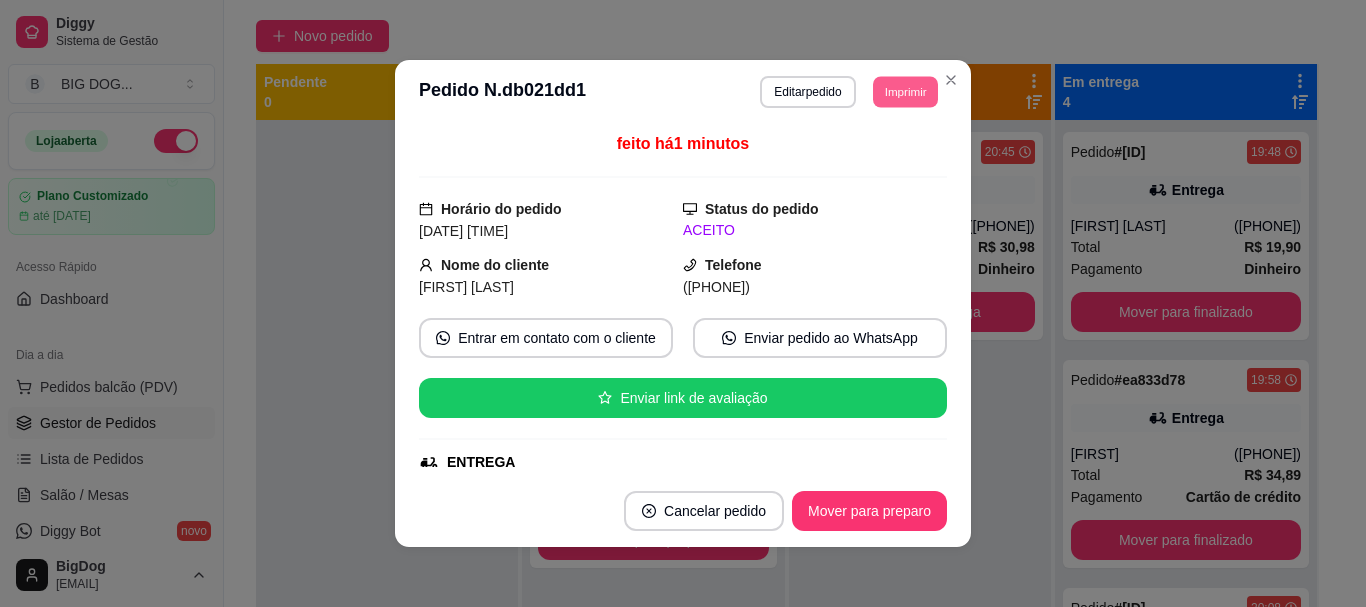click on "Imprimir" at bounding box center [905, 91] 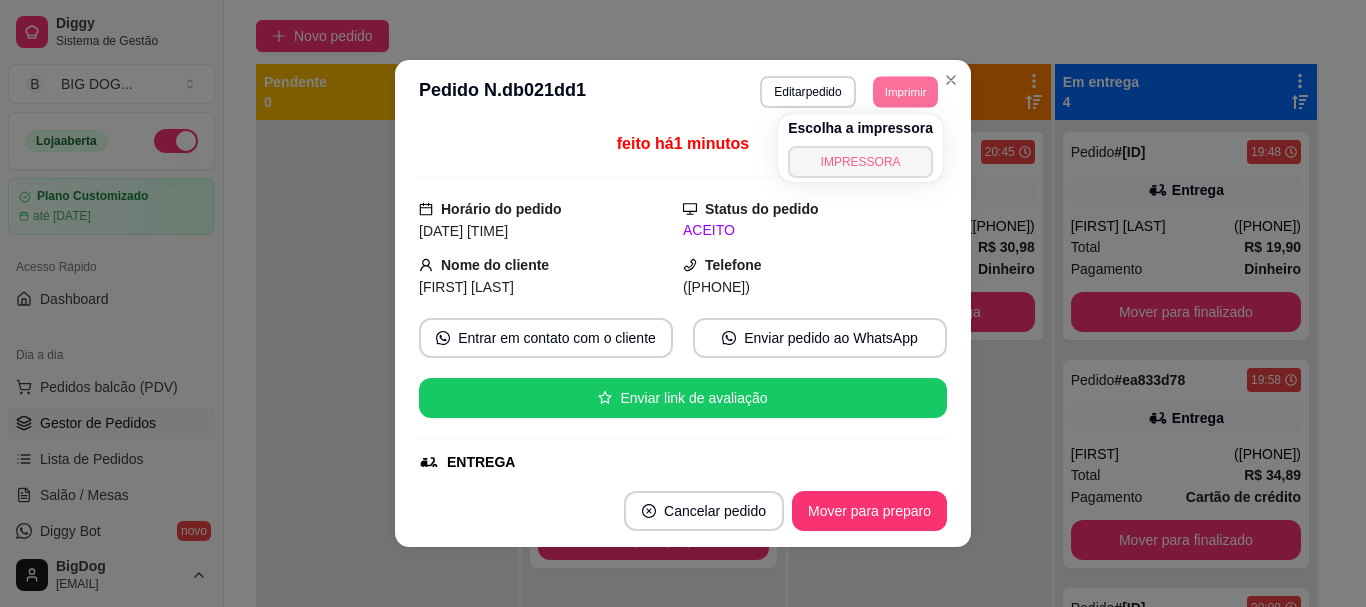 click on "IMPRESSORA" at bounding box center (860, 162) 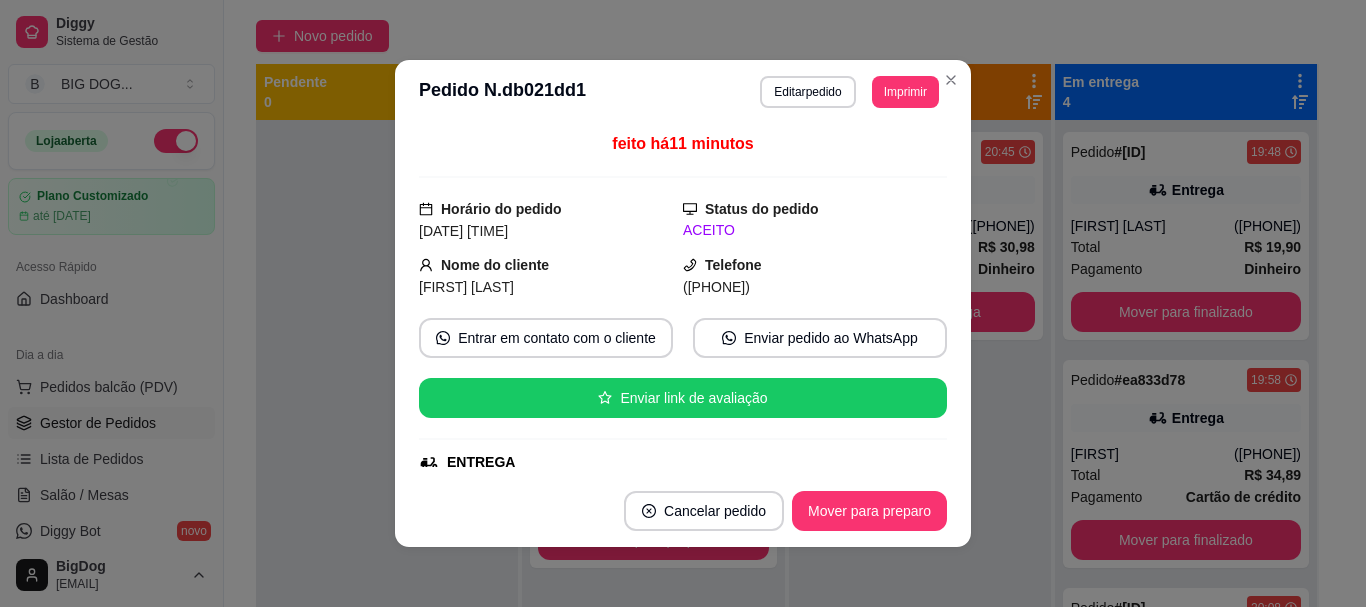 type 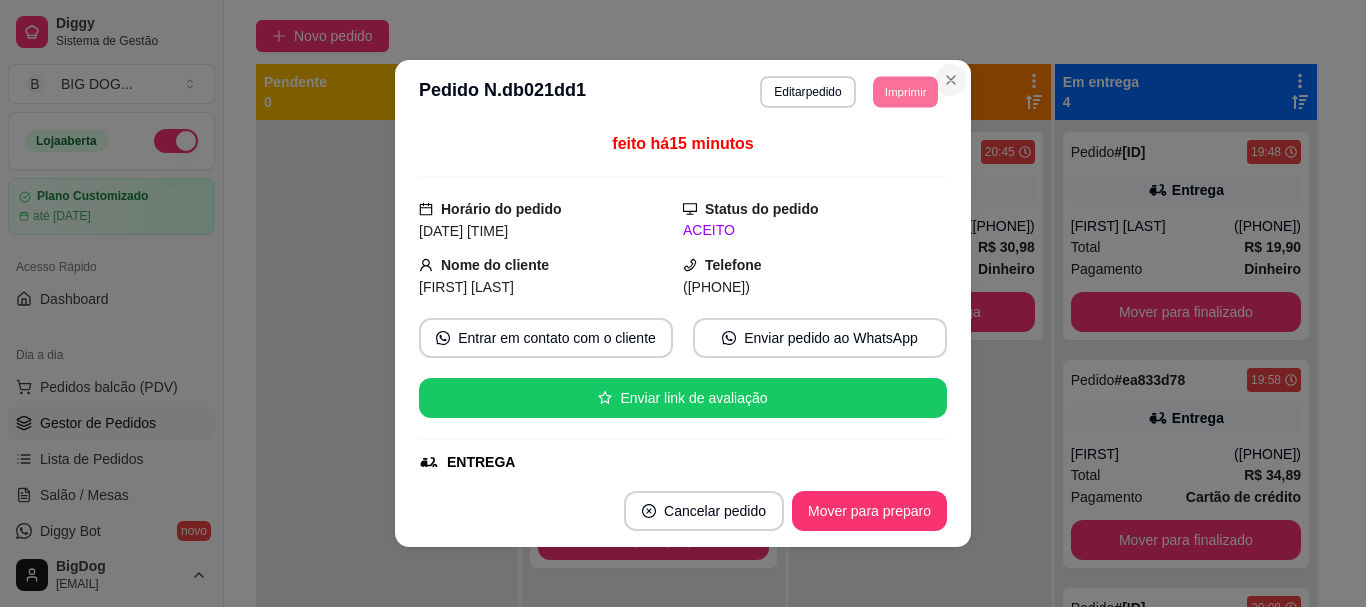 click 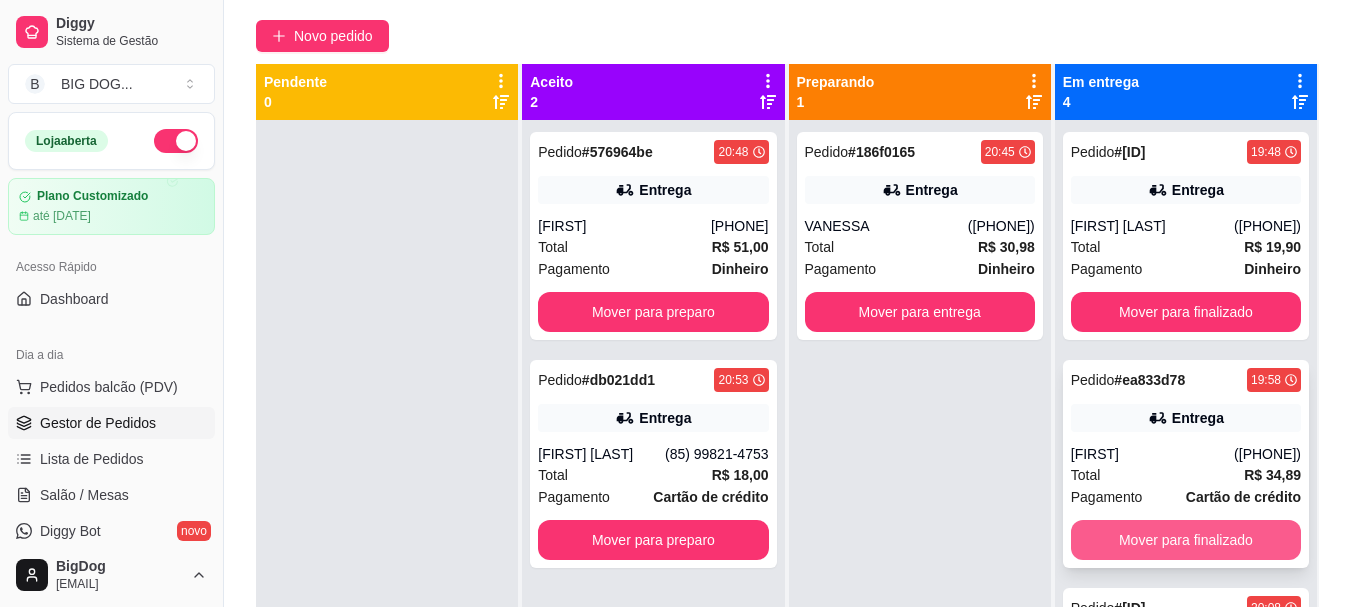 click on "Mover para finalizado" at bounding box center (1186, 540) 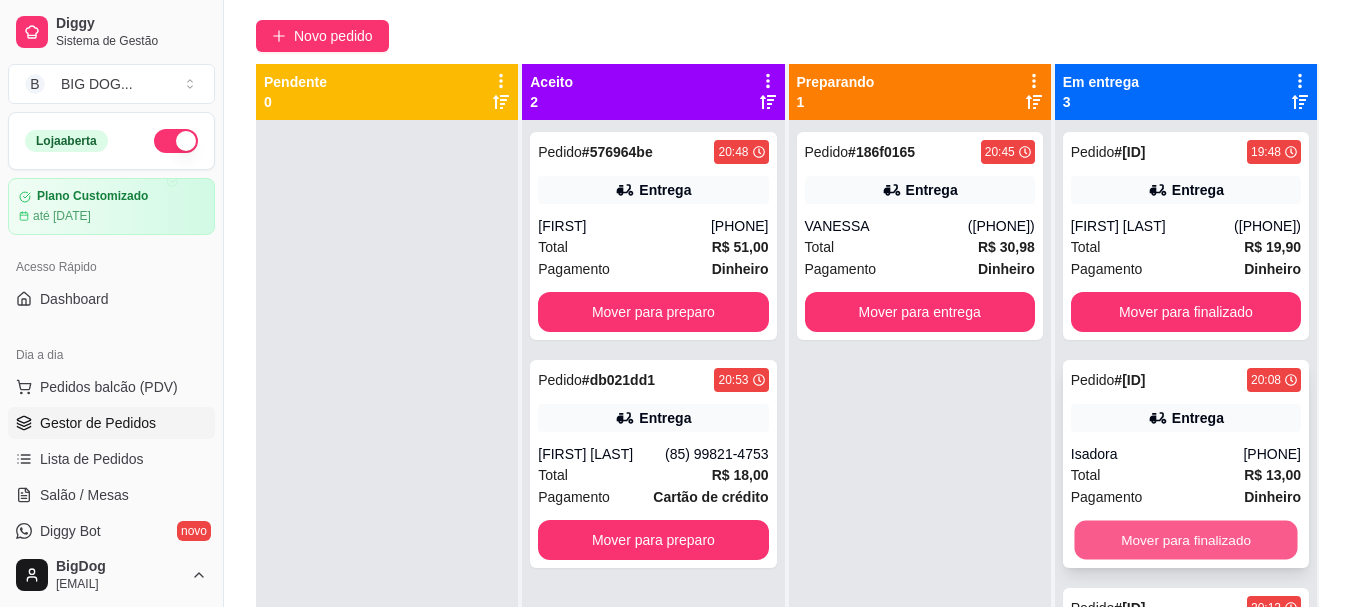 click on "Mover para finalizado" at bounding box center [1185, 540] 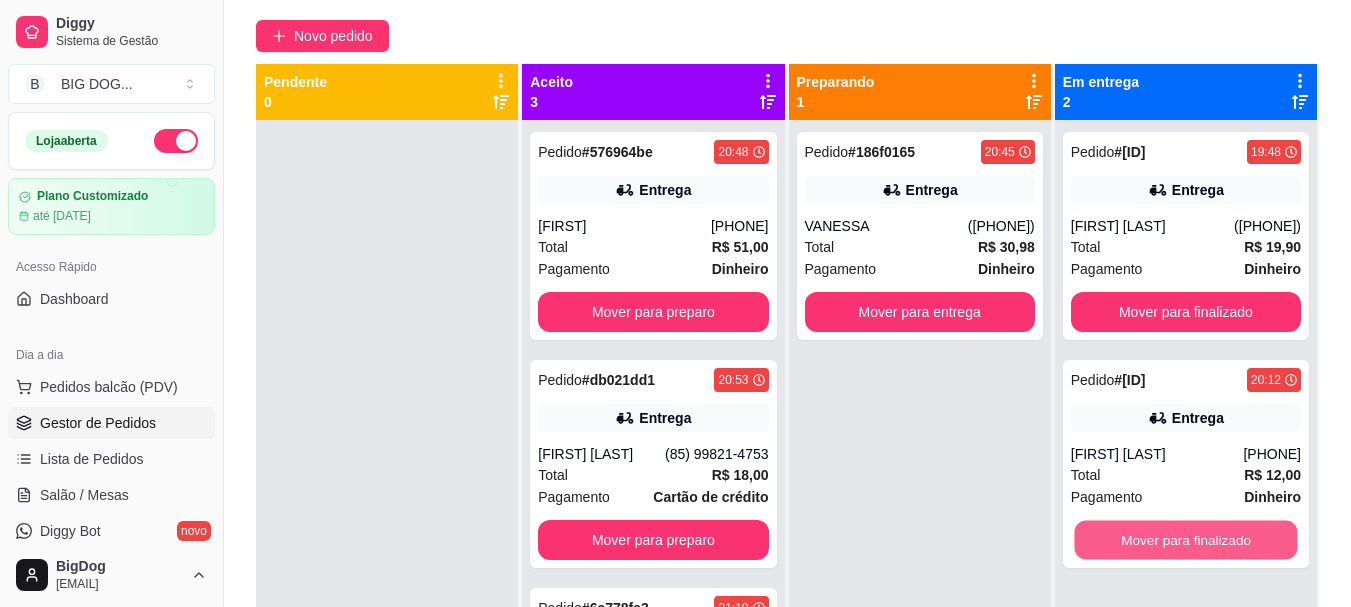 click on "Mover para finalizado" at bounding box center (1185, 540) 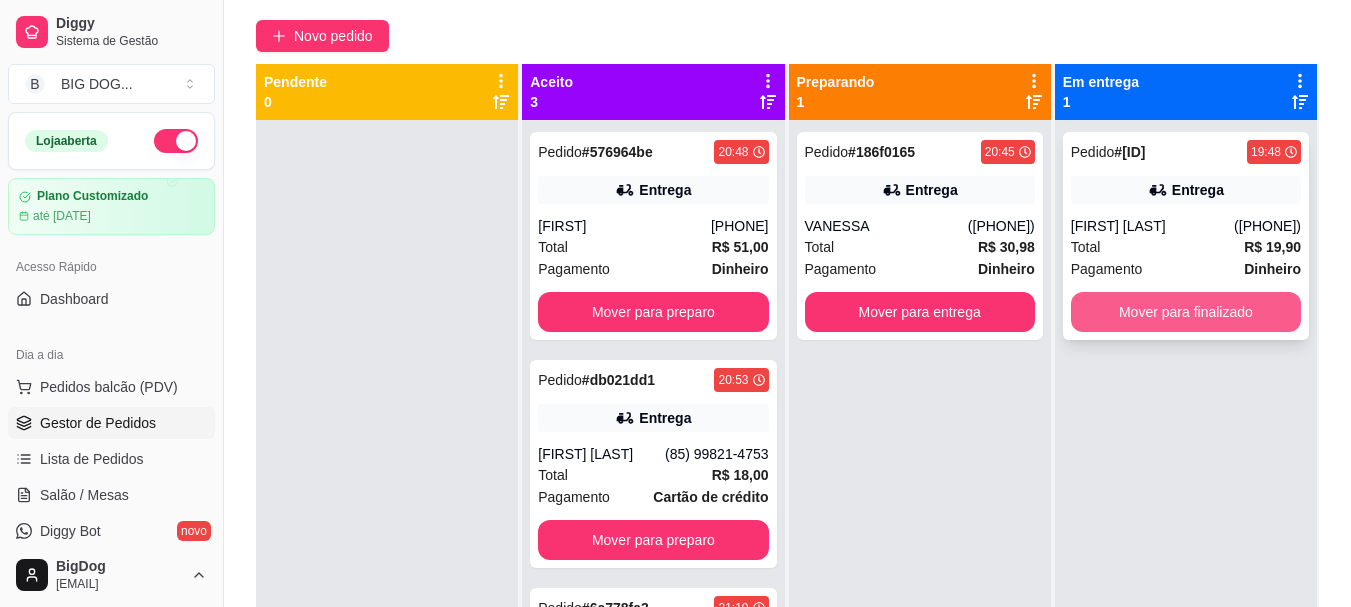 click on "Mover para finalizado" at bounding box center (1186, 312) 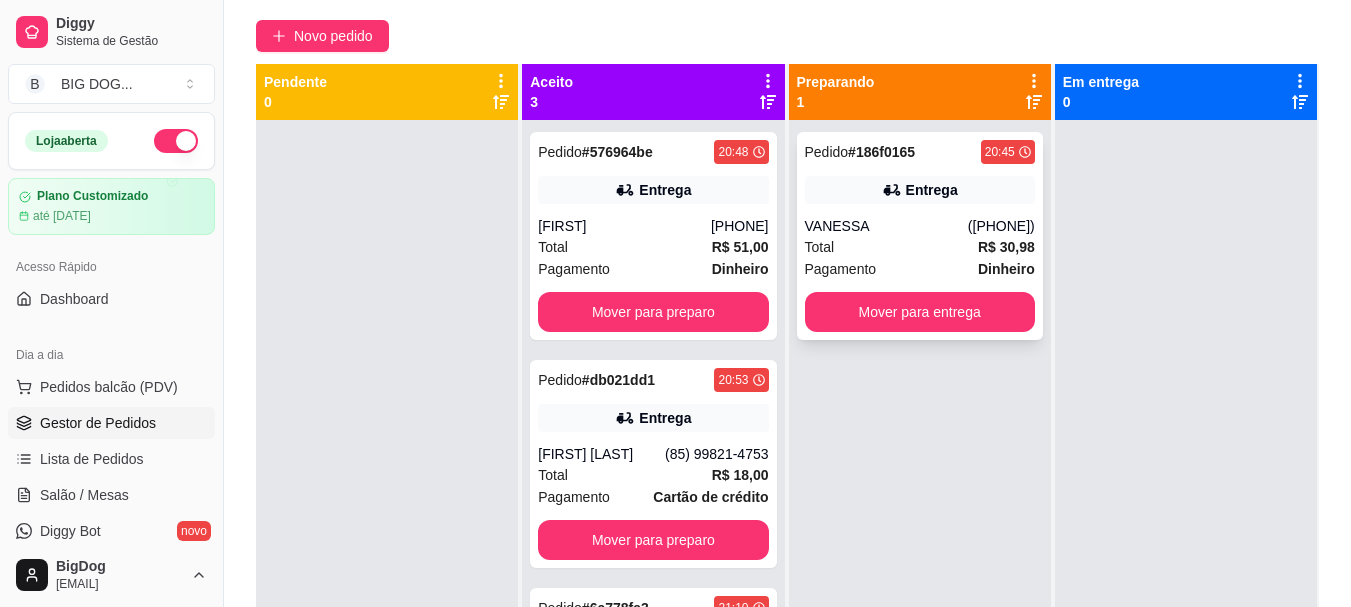 click on "Total" at bounding box center [820, 247] 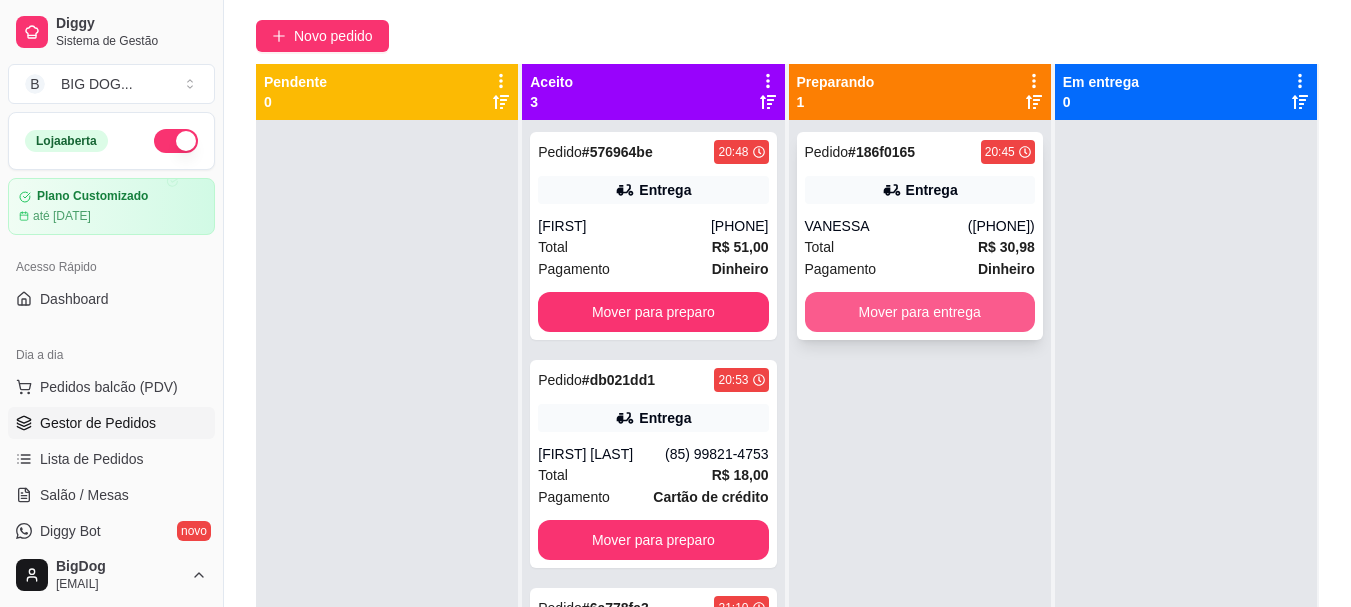 click on "Mover para entrega" at bounding box center (920, 312) 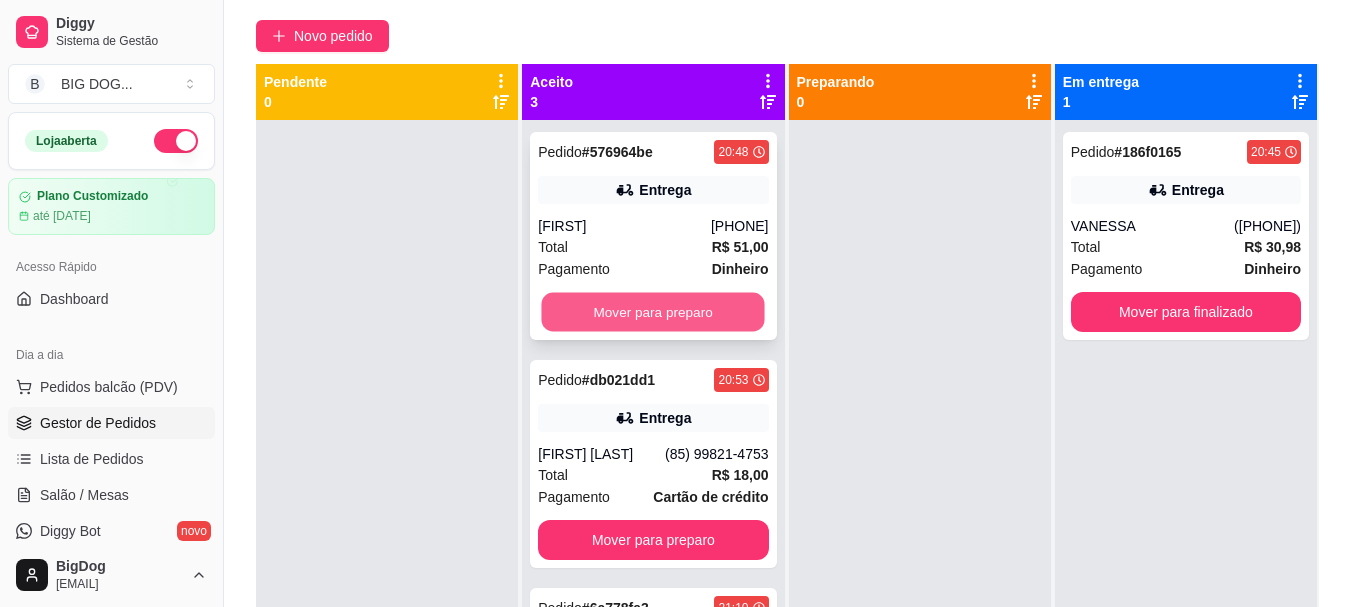 click on "Mover para preparo" at bounding box center [653, 312] 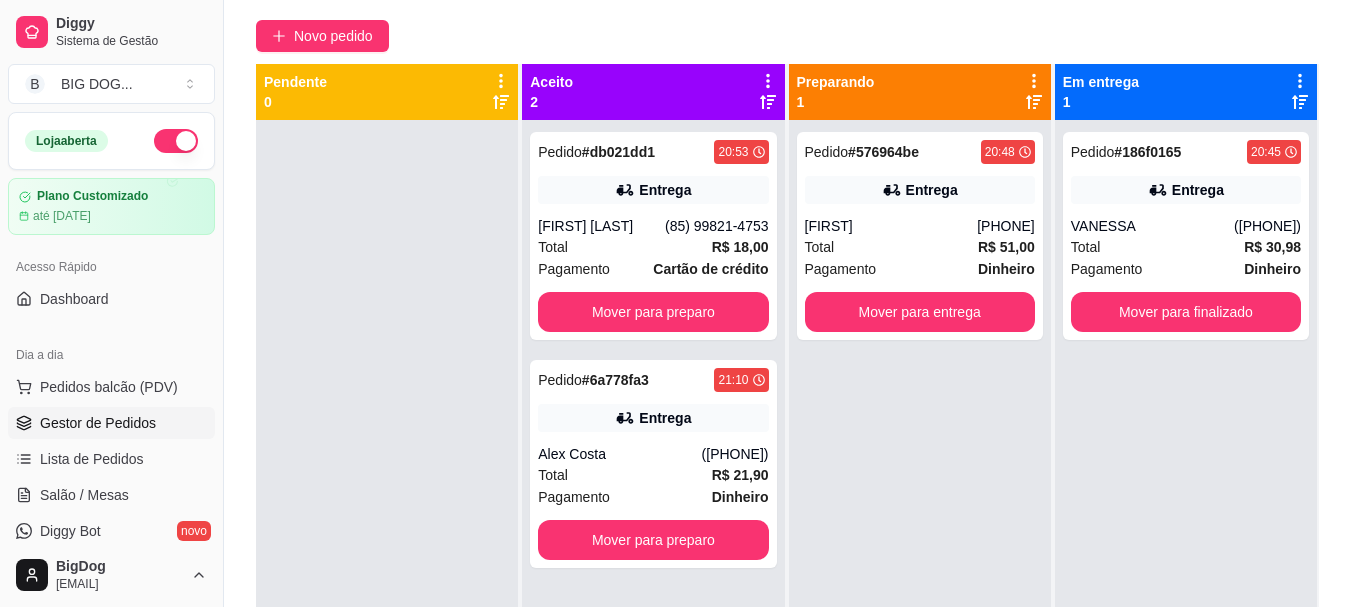 click on "Pedido # [ORDER_ID] [TIME] Entrega [FIRST] ([PHONE]) Total R$ 51,00 Pagamento Dinheiro Mover para entrega" at bounding box center (920, 423) 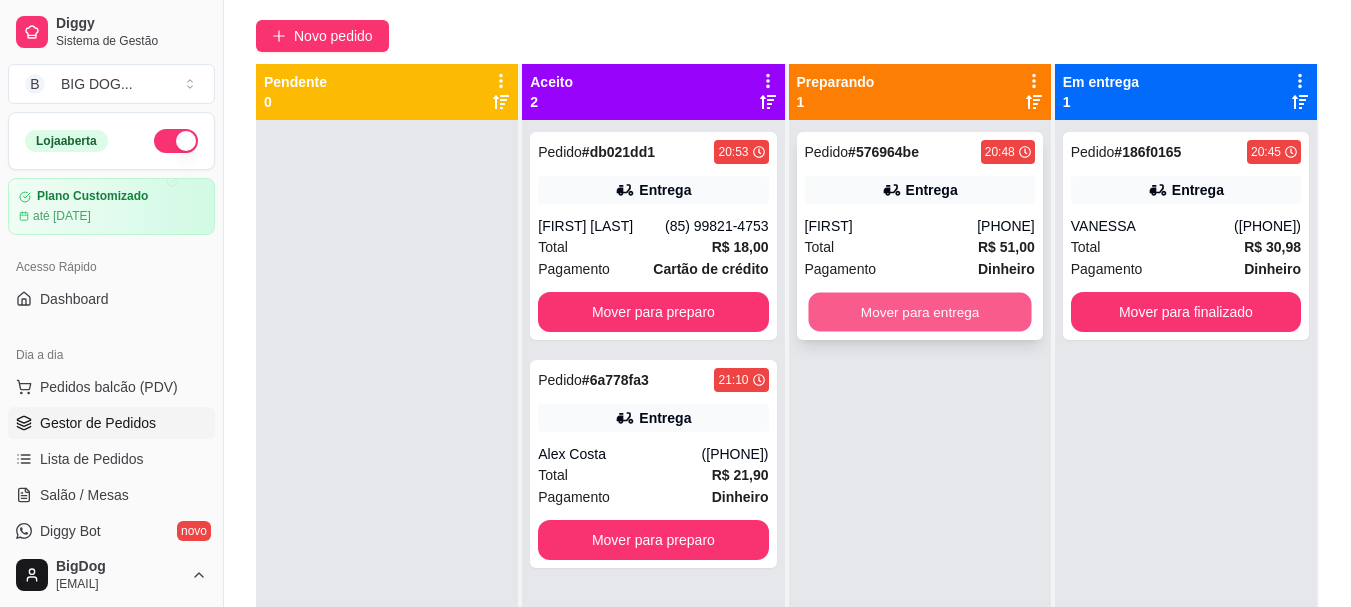 click on "Mover para entrega" at bounding box center [919, 312] 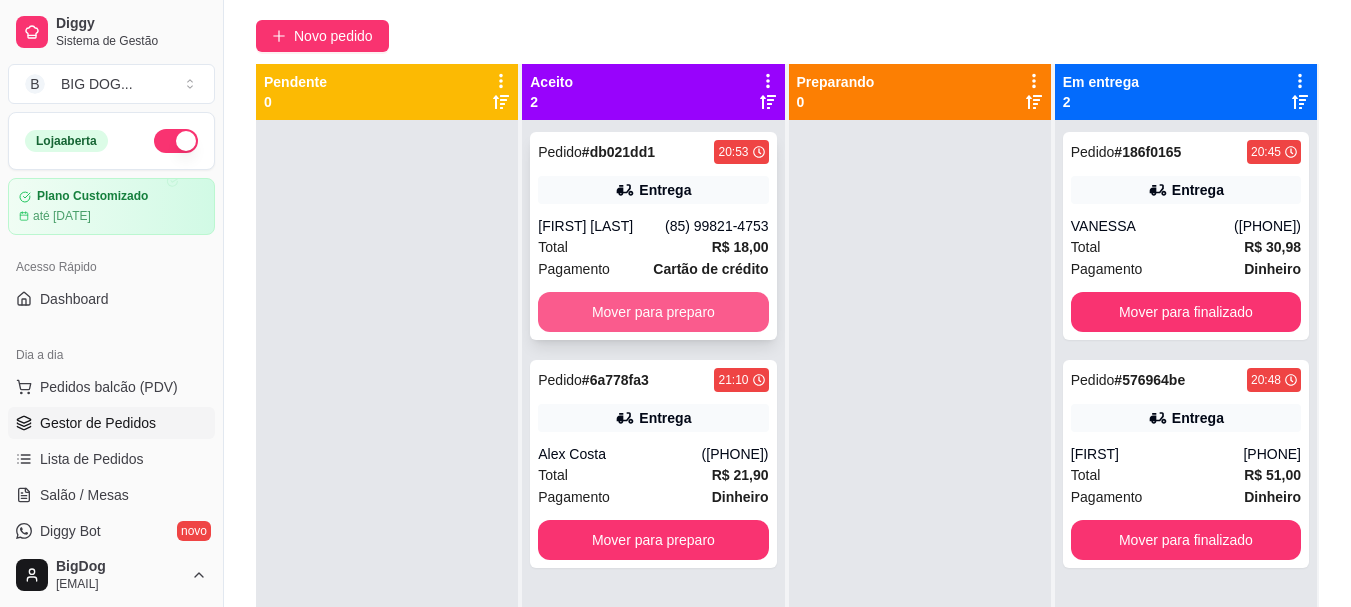 click on "Mover para preparo" at bounding box center (653, 312) 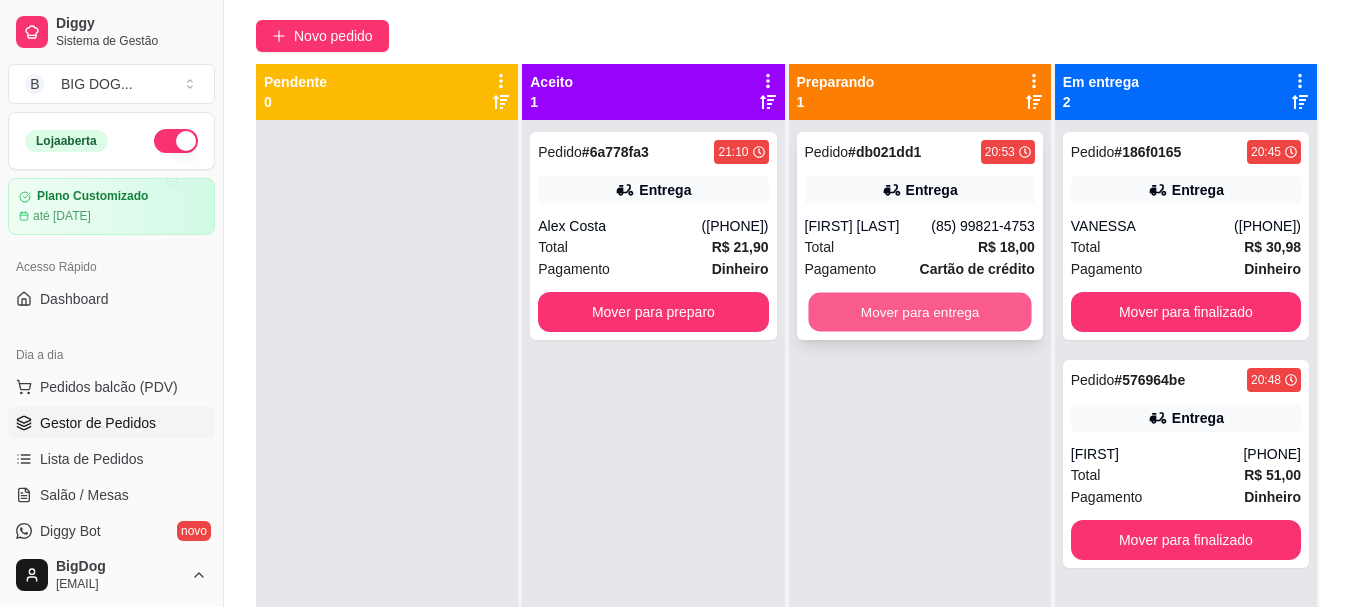 click on "Mover para entrega" at bounding box center [919, 312] 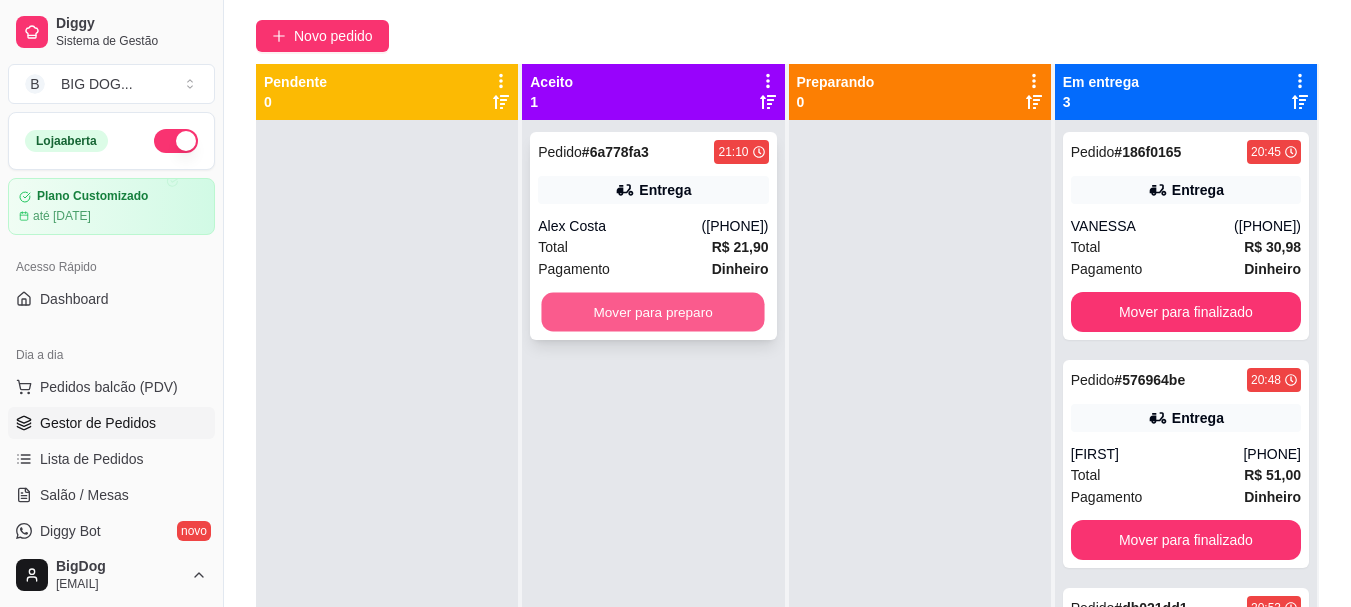 click on "Mover para preparo" at bounding box center (653, 312) 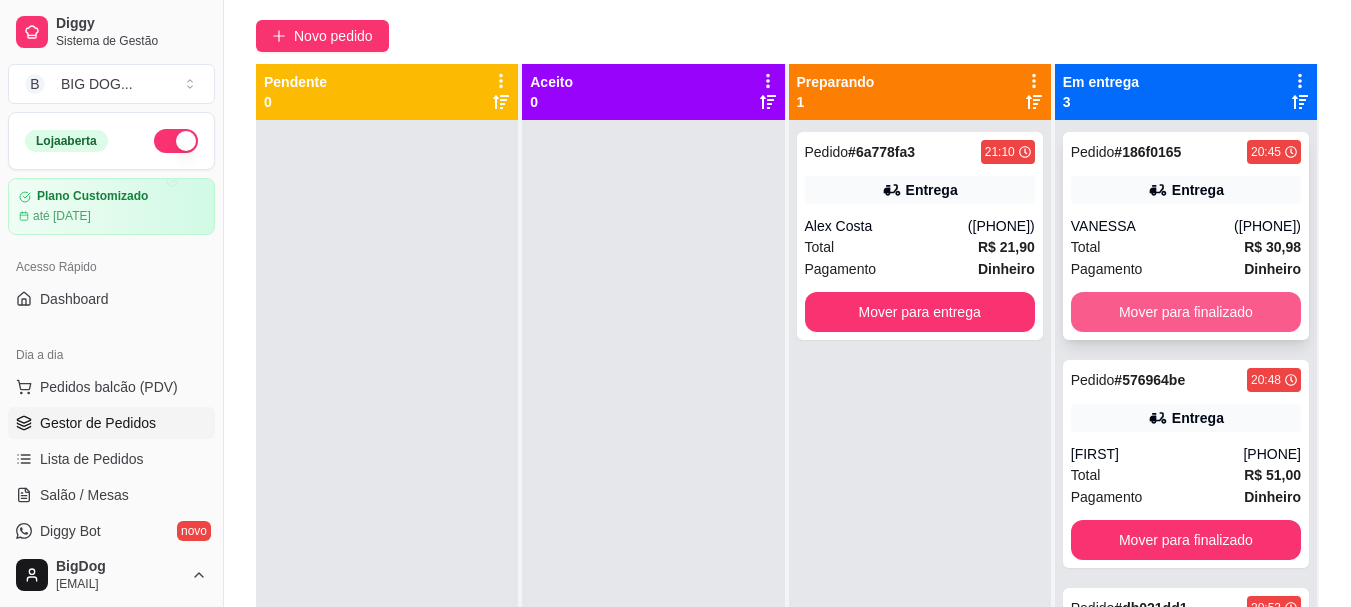 click on "Mover para finalizado" at bounding box center (1186, 312) 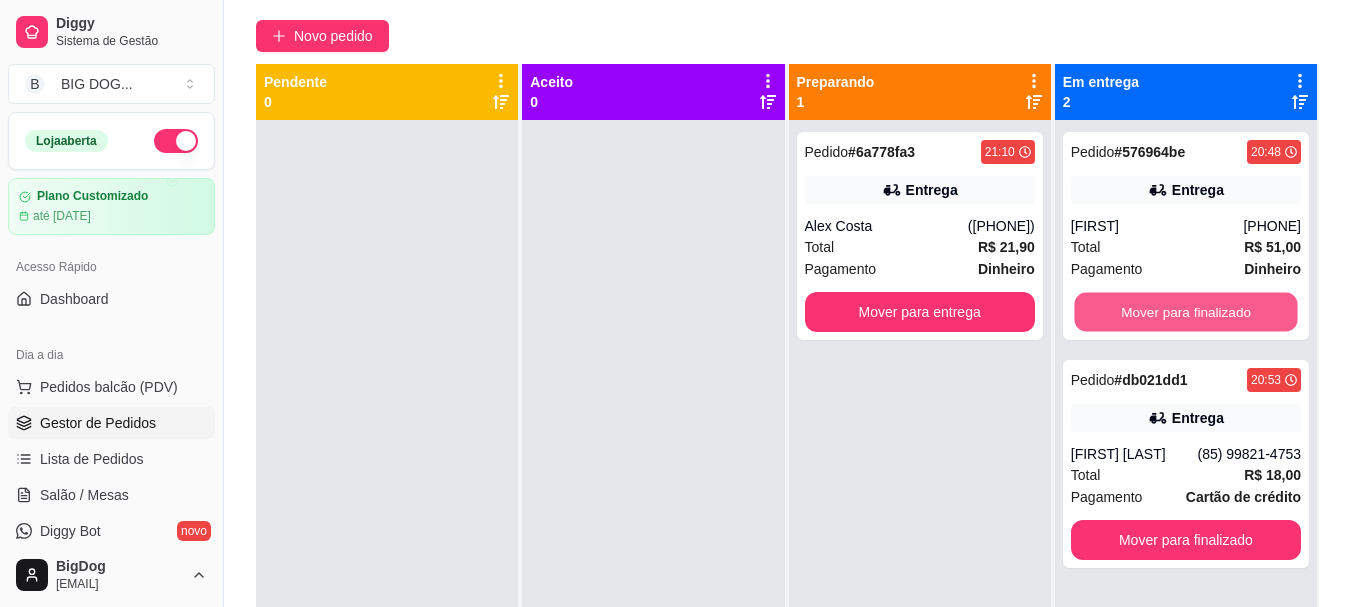 click on "Mover para finalizado" at bounding box center (1185, 312) 